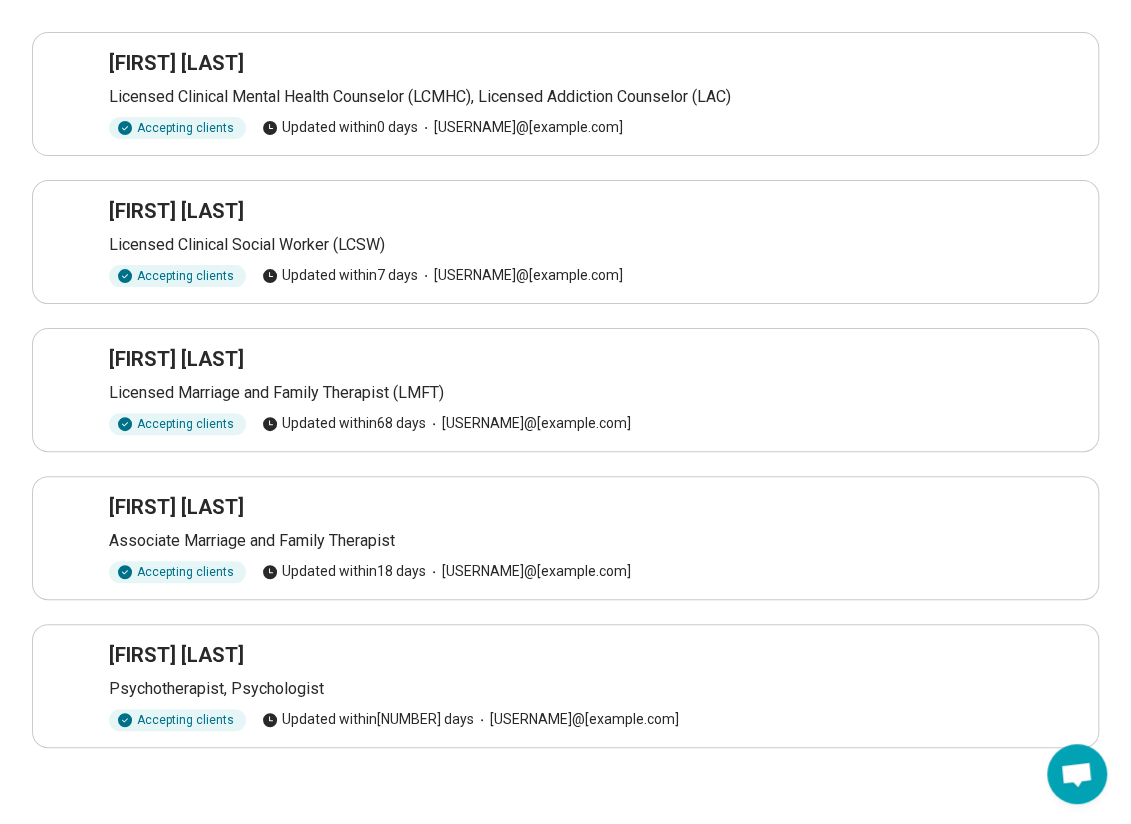scroll, scrollTop: 0, scrollLeft: 0, axis: both 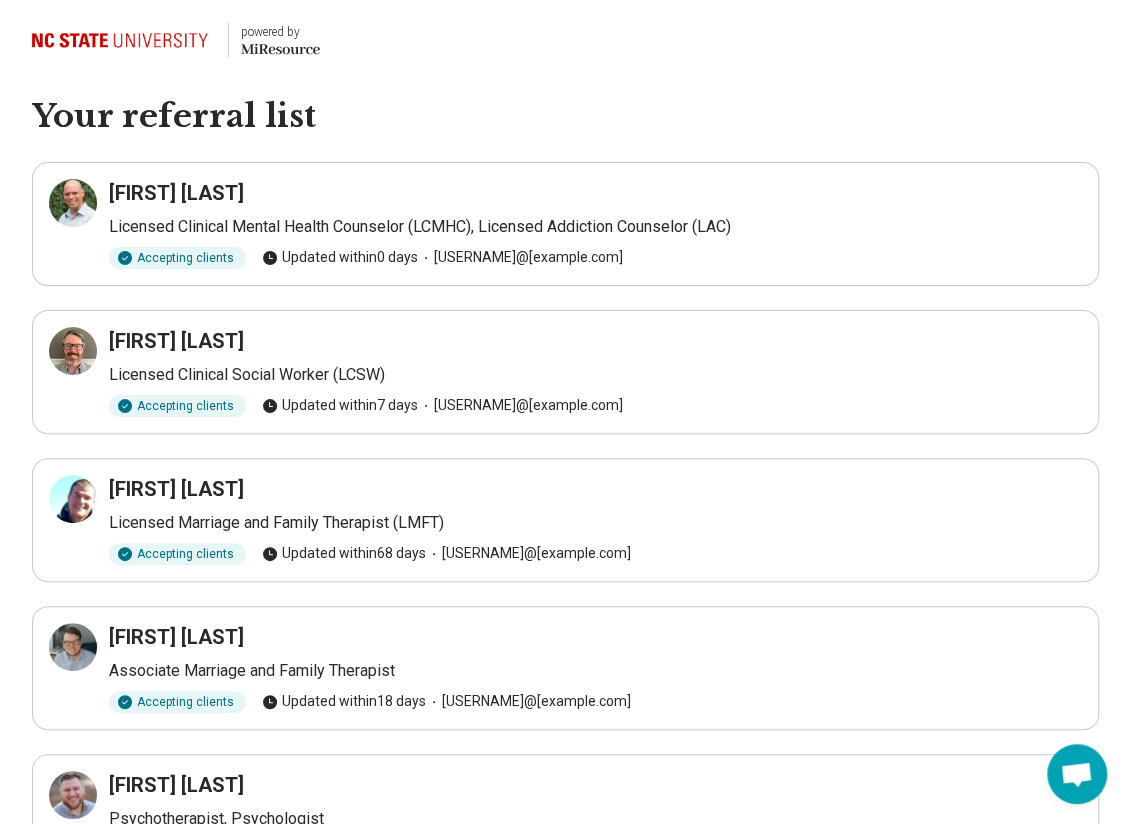click on "Miresource logo" 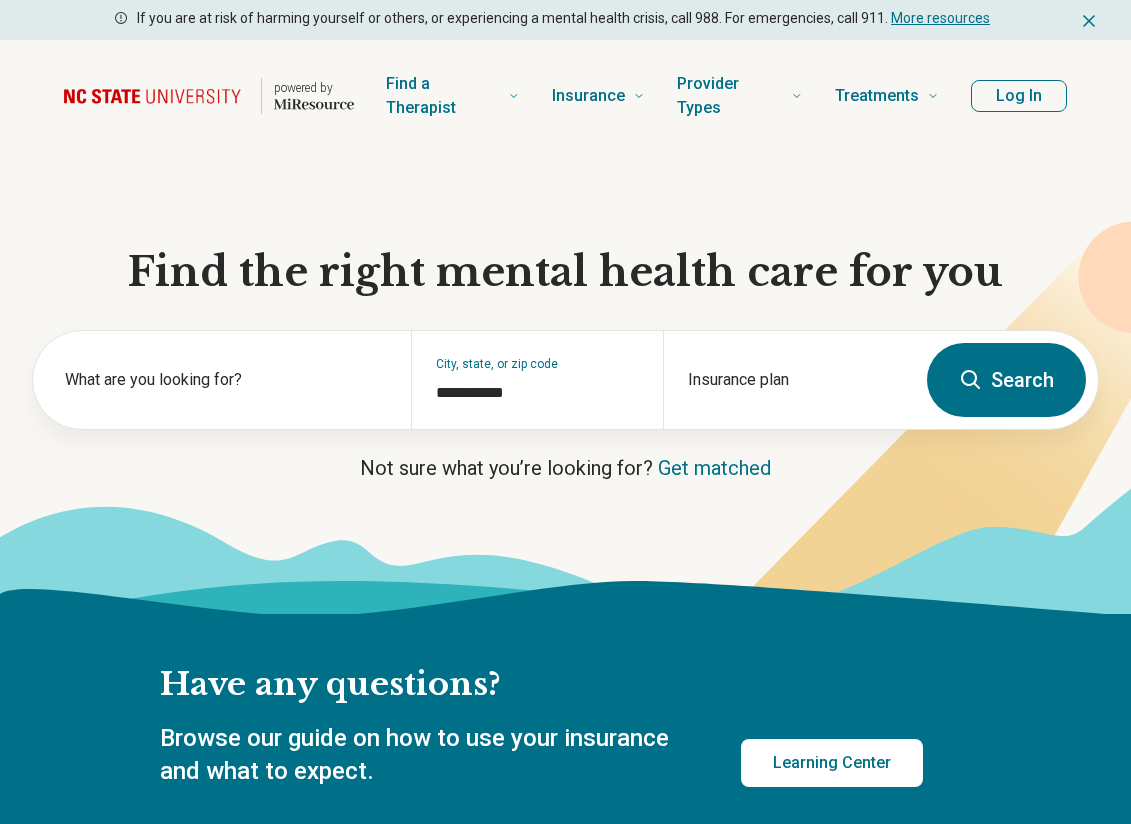 scroll, scrollTop: 0, scrollLeft: 0, axis: both 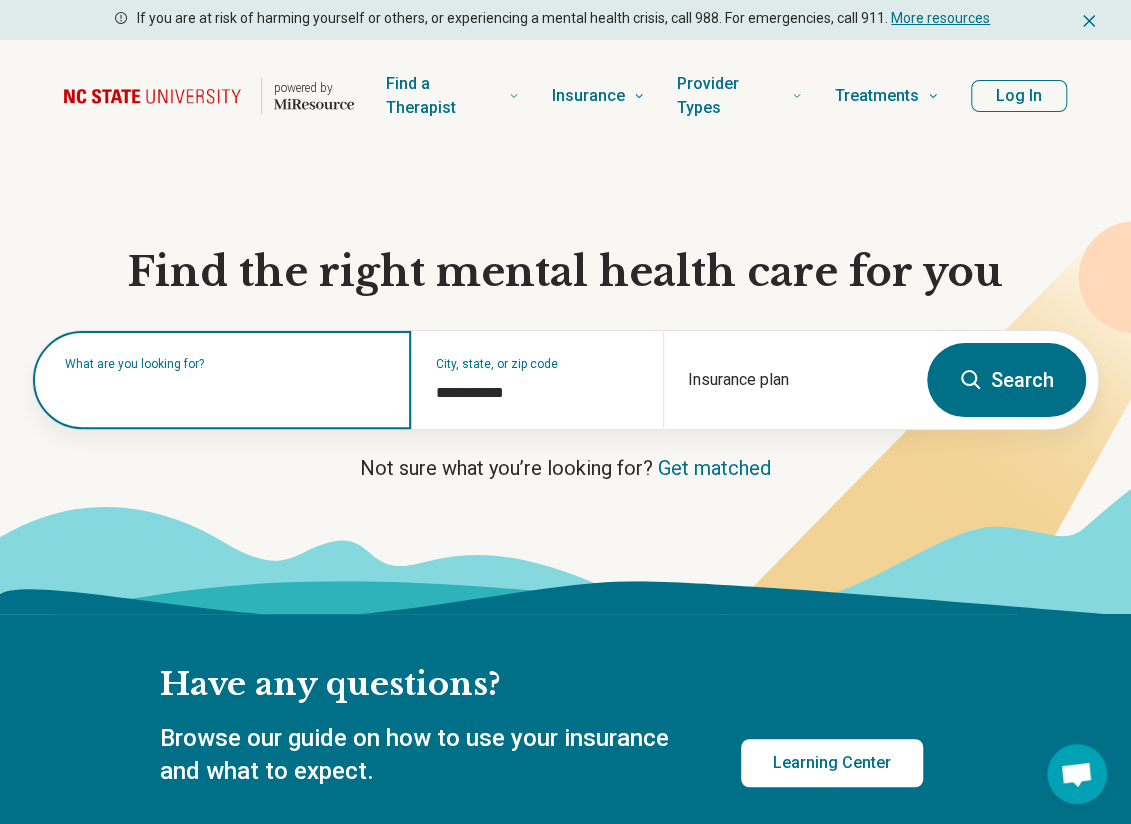 click at bounding box center (226, 390) 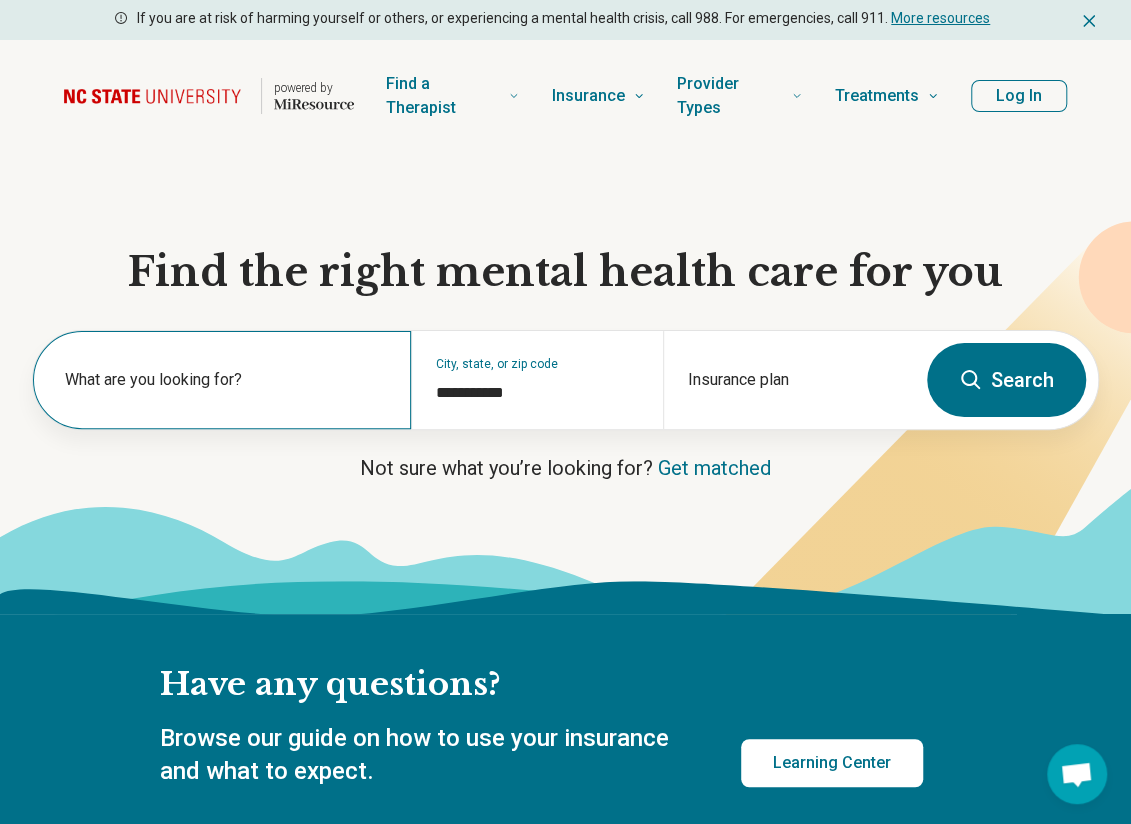 click on "What are you looking for?" at bounding box center [222, 380] 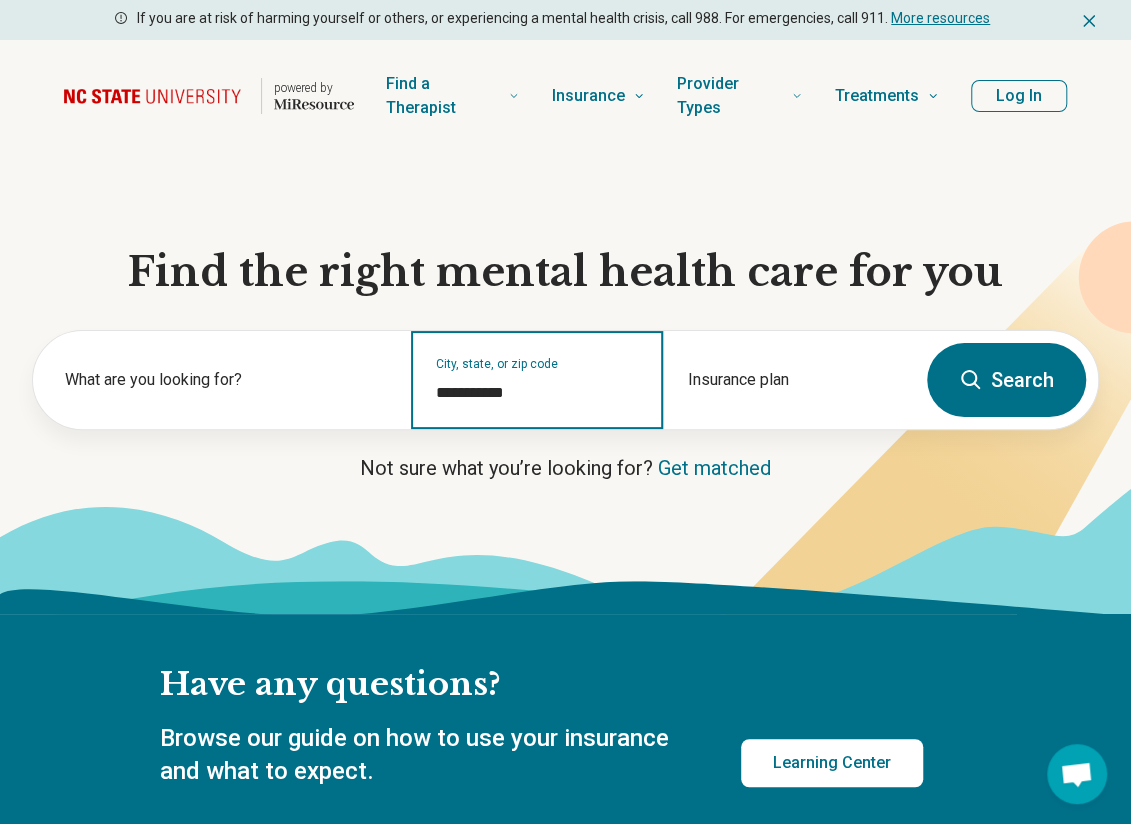 click on "**********" at bounding box center [537, 393] 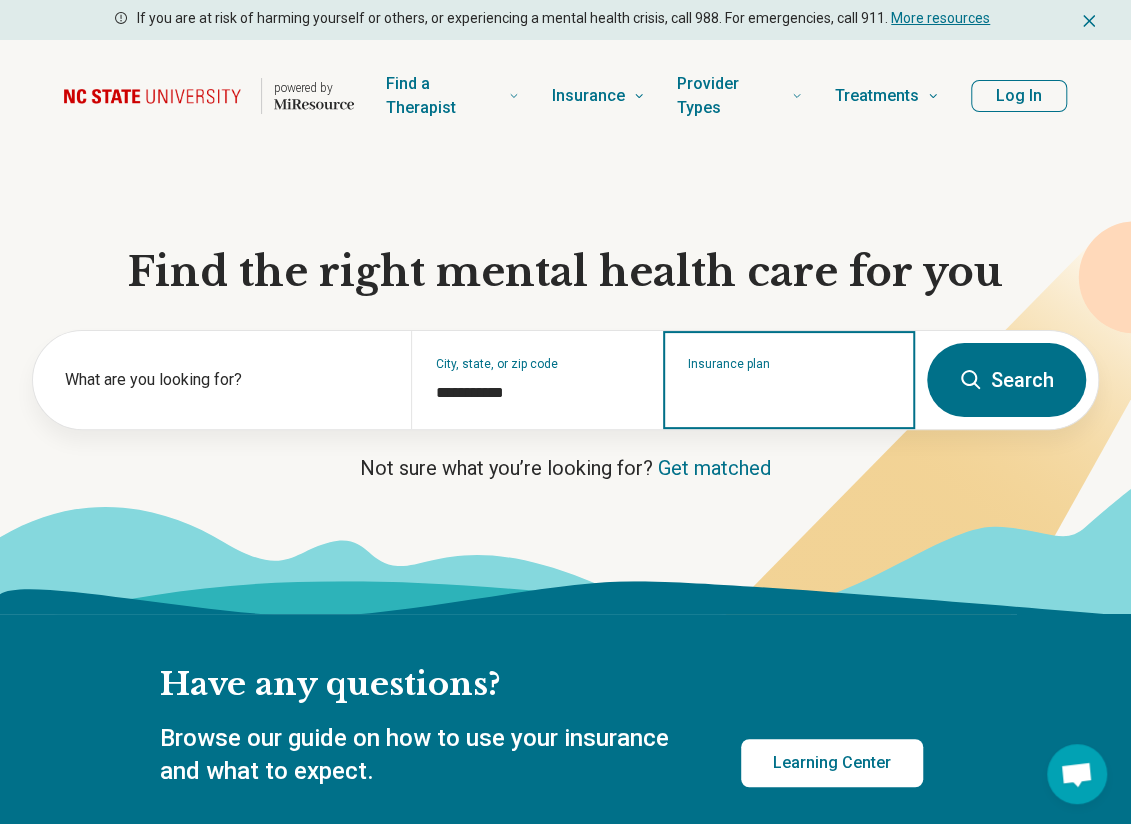 click on "Insurance plan" at bounding box center [789, 393] 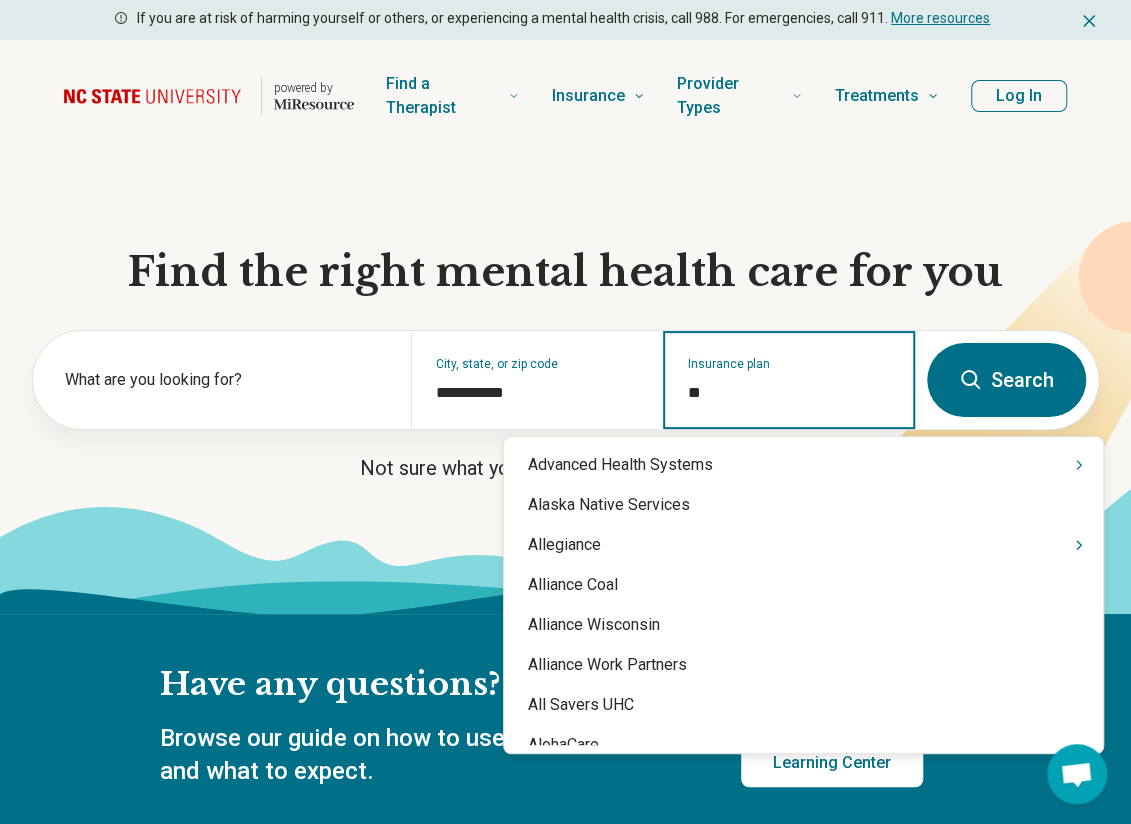 type on "***" 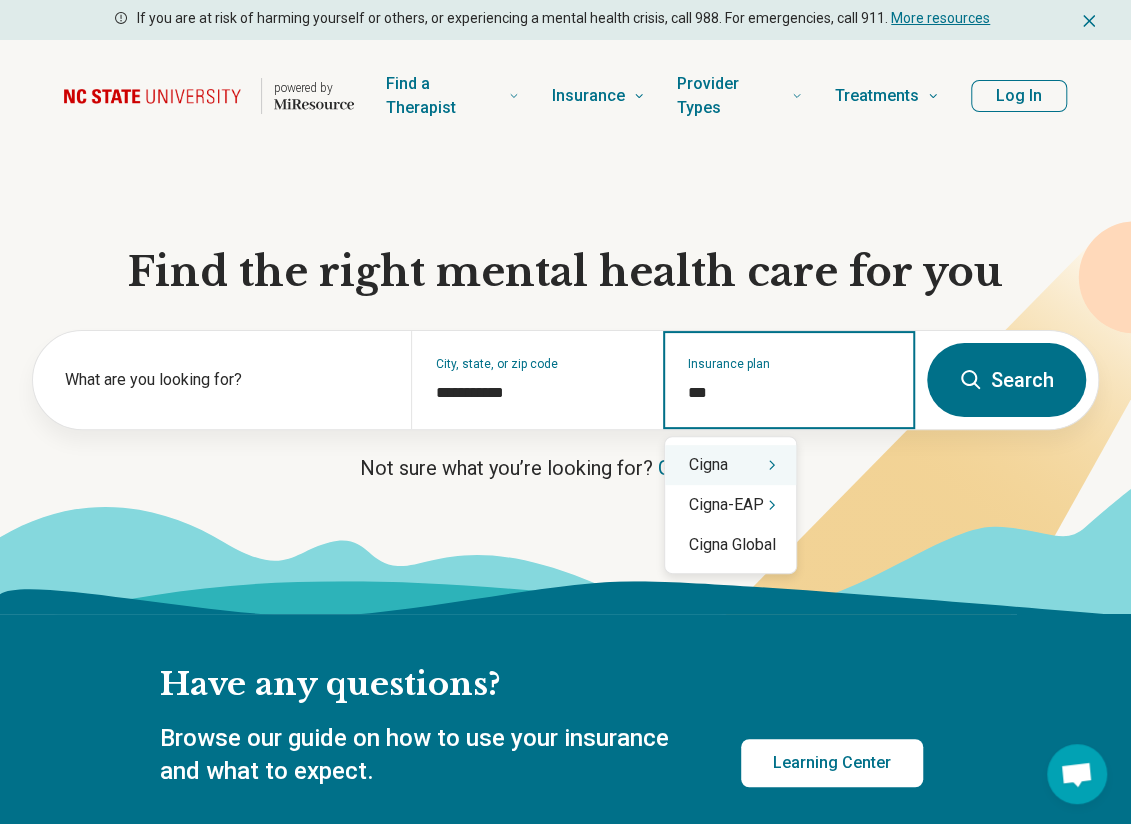 click on "Cigna" at bounding box center [730, 465] 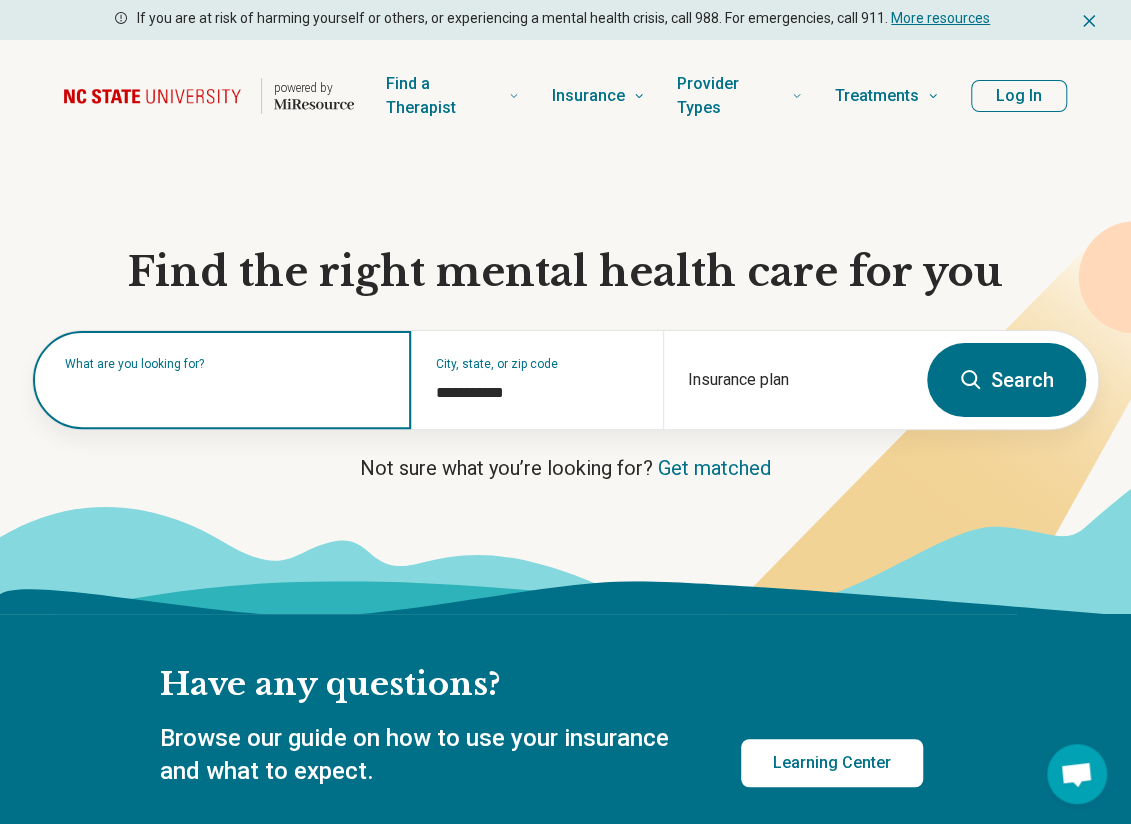 click on "What are you looking for?" at bounding box center [222, 380] 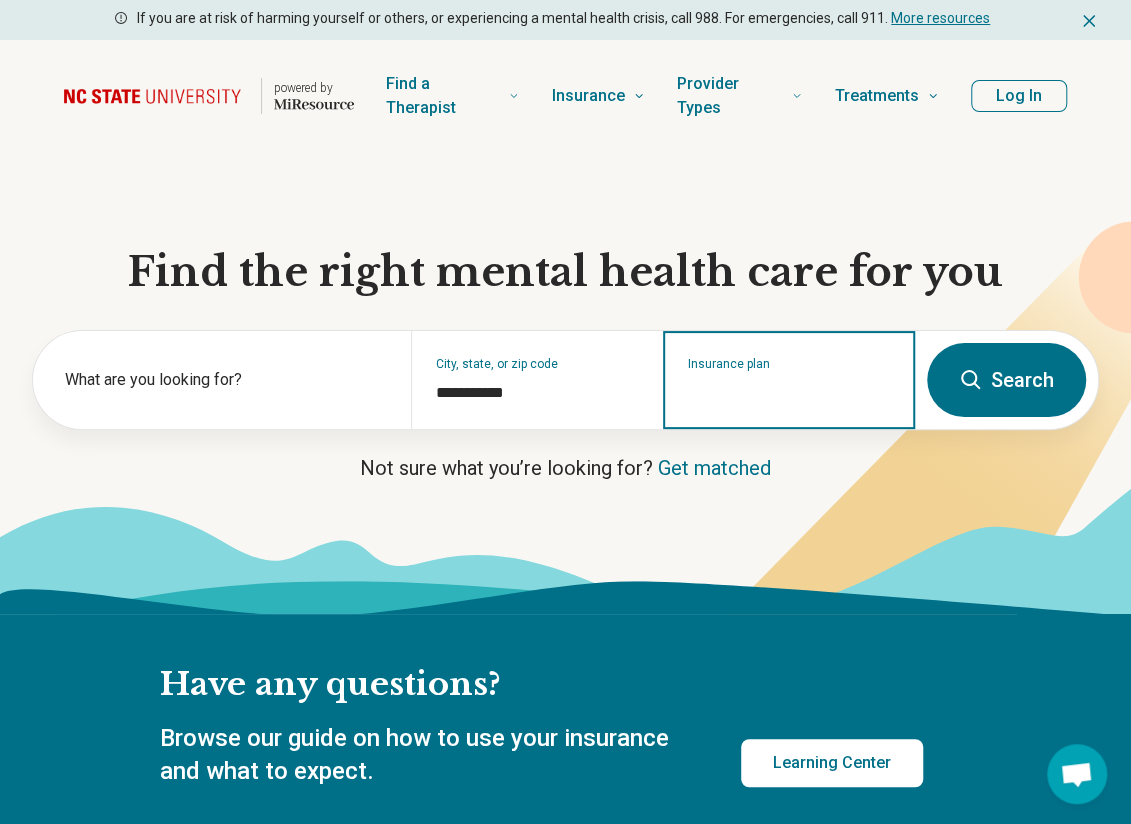 click on "Insurance plan" at bounding box center [789, 393] 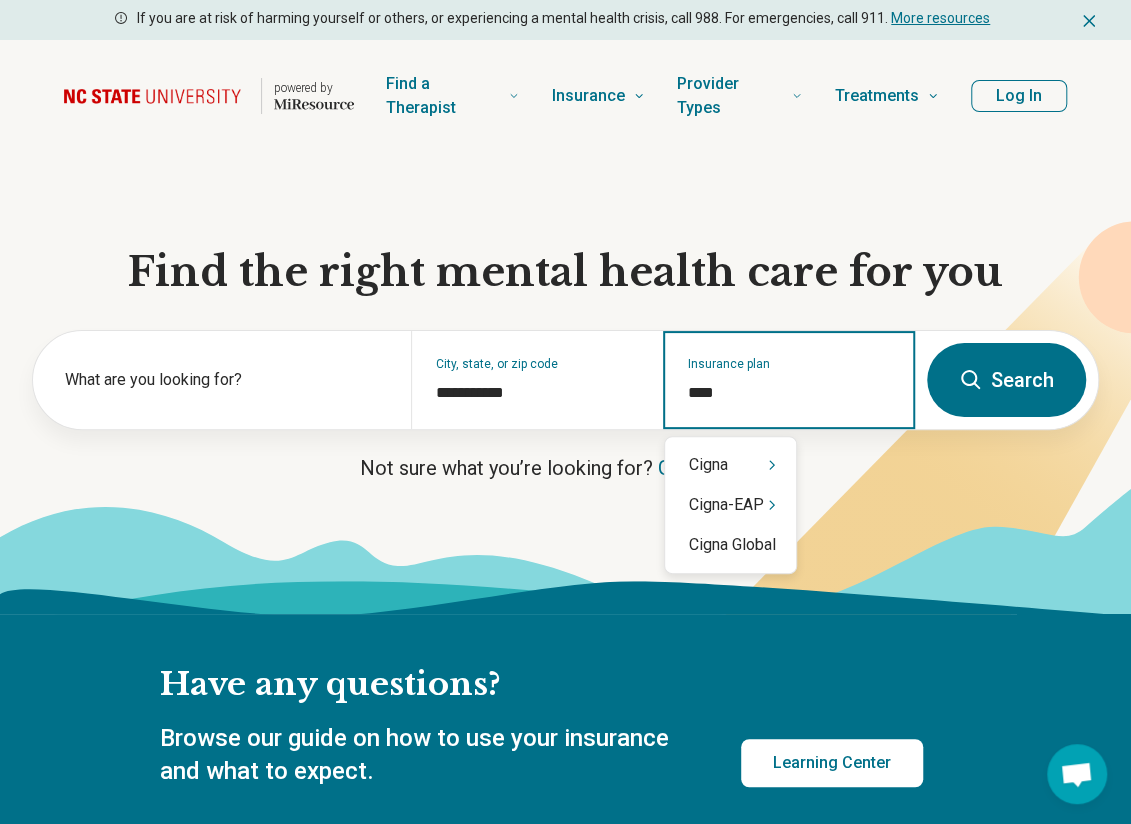 type on "*****" 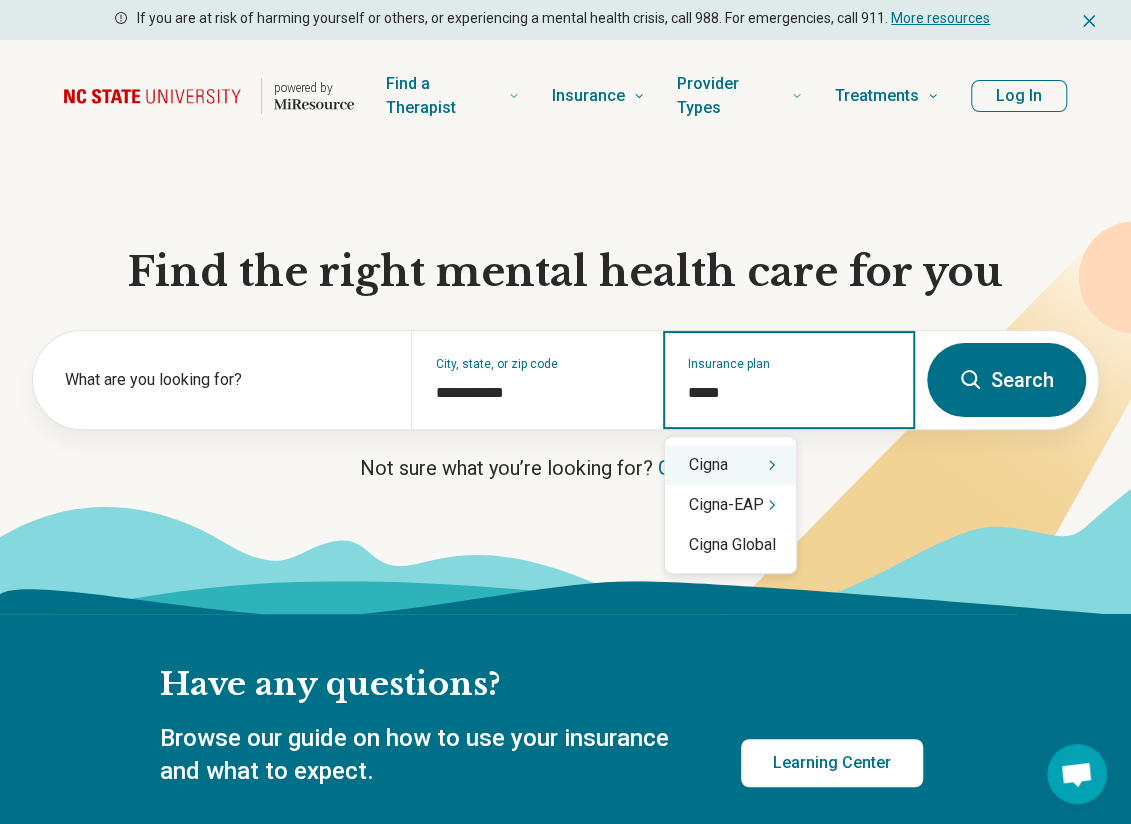 click on "Cigna" at bounding box center (730, 465) 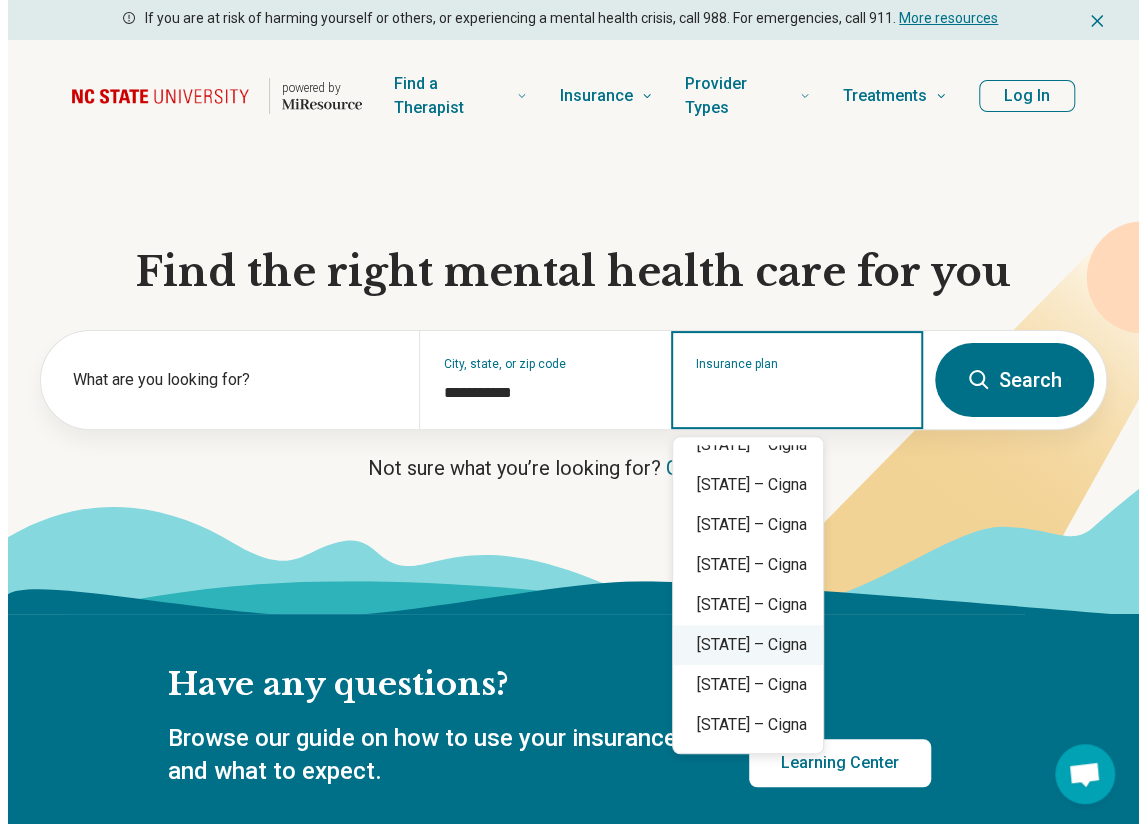 scroll, scrollTop: 1100, scrollLeft: 0, axis: vertical 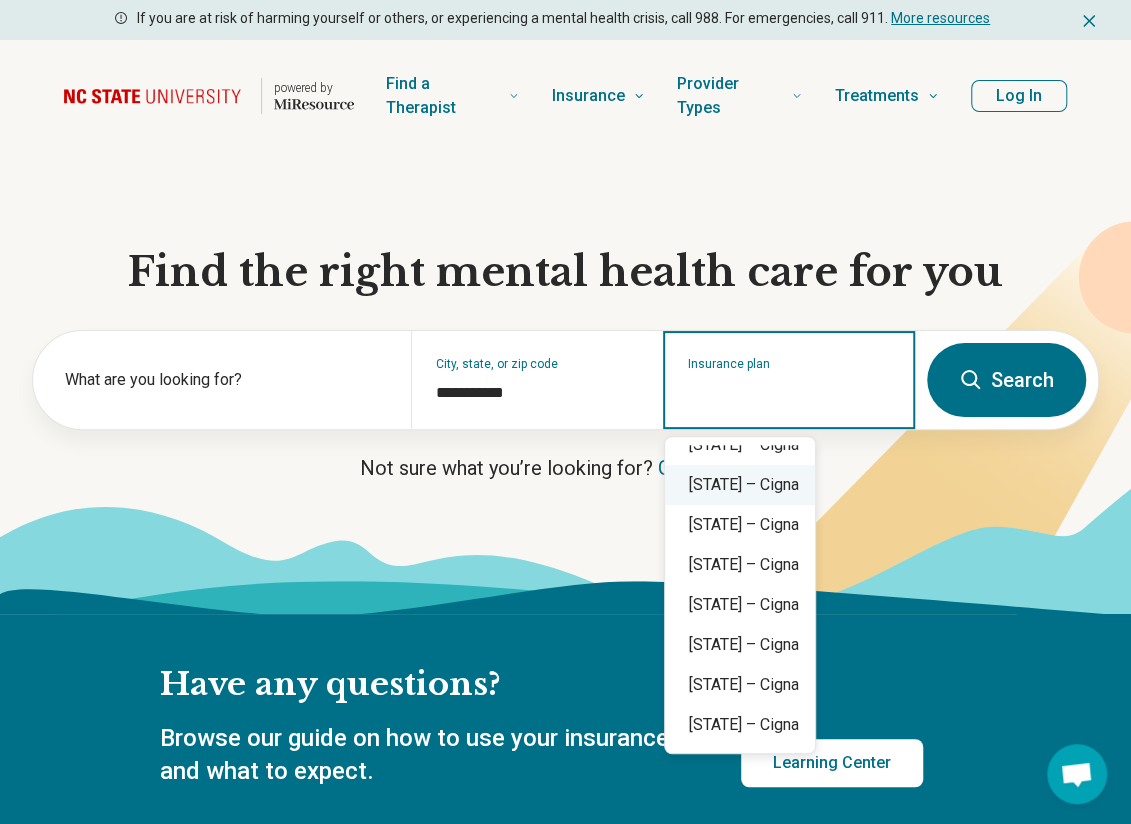 click on "North Carolina – Cigna" at bounding box center [740, 485] 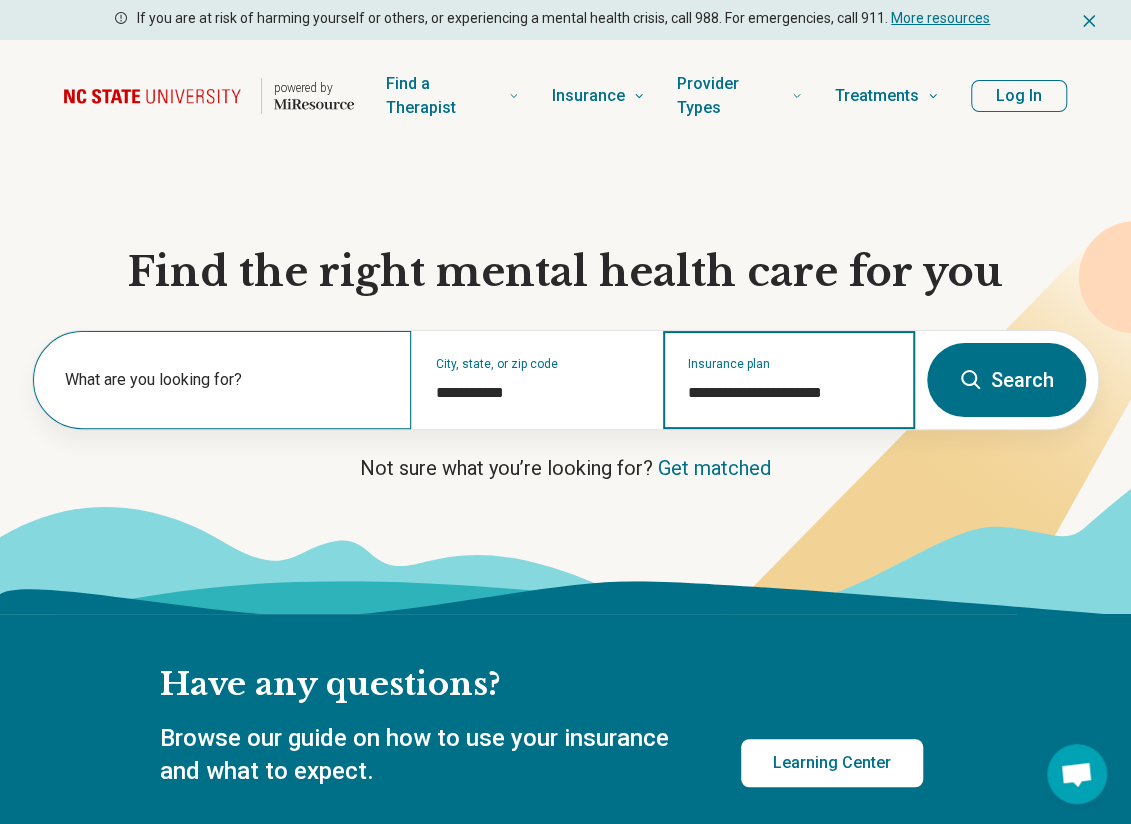 type on "**********" 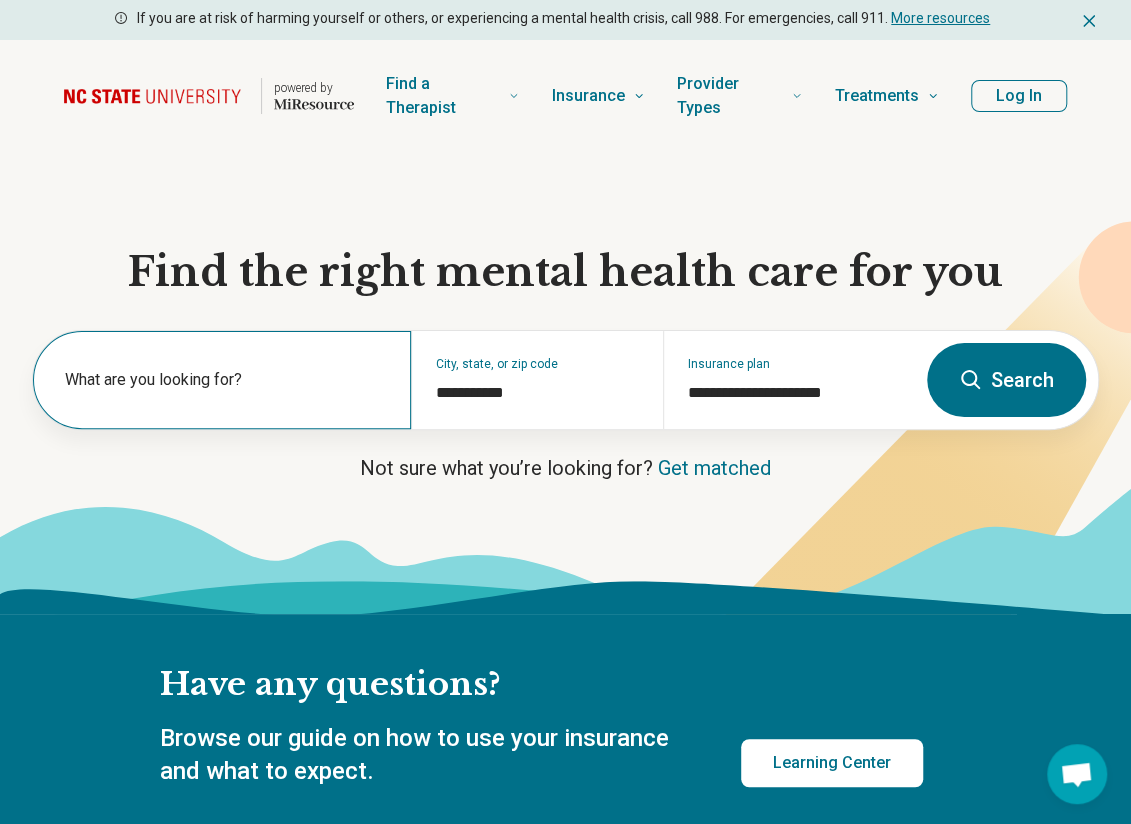 click on "What are you looking for?" at bounding box center (226, 380) 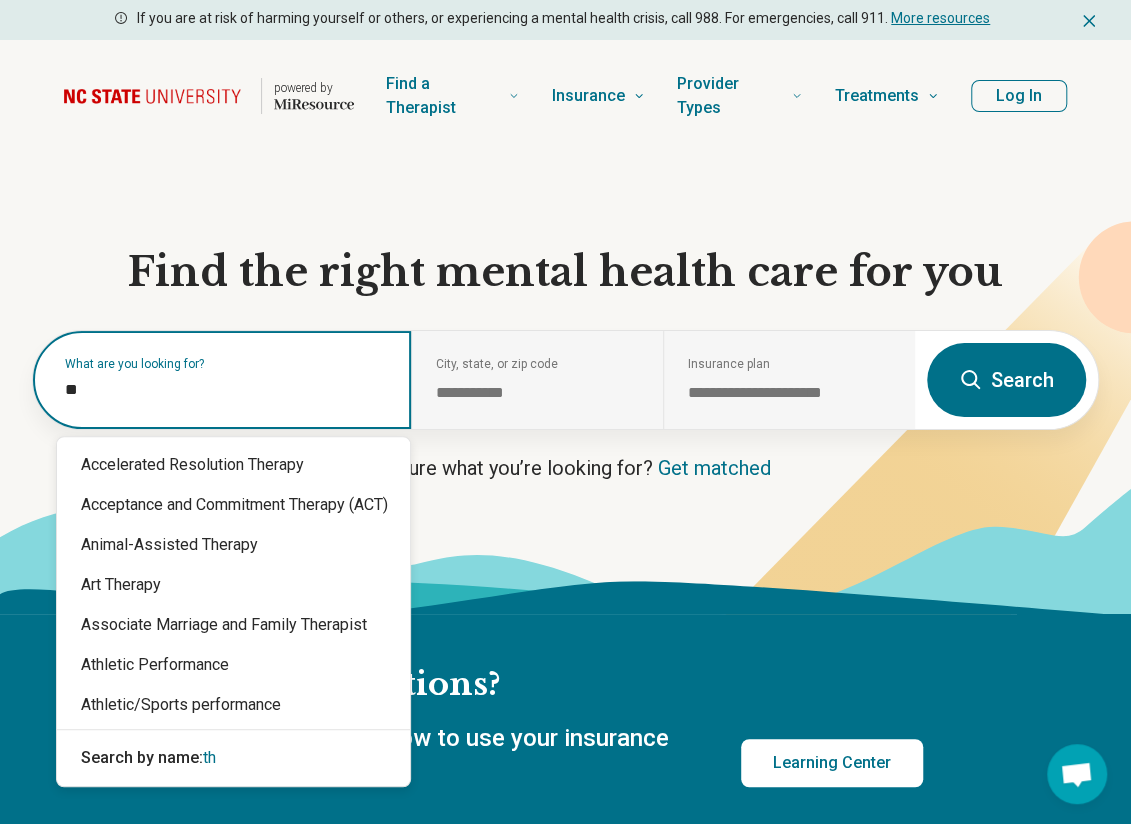 type on "*" 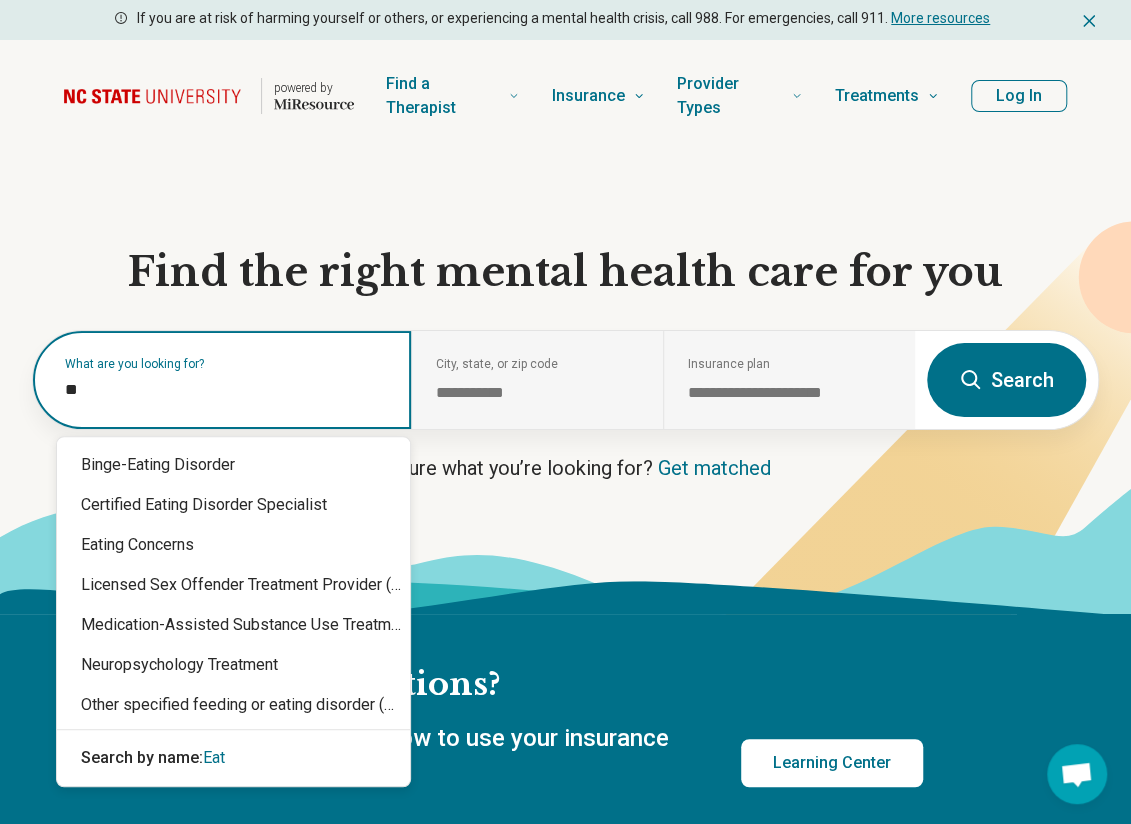 type on "***" 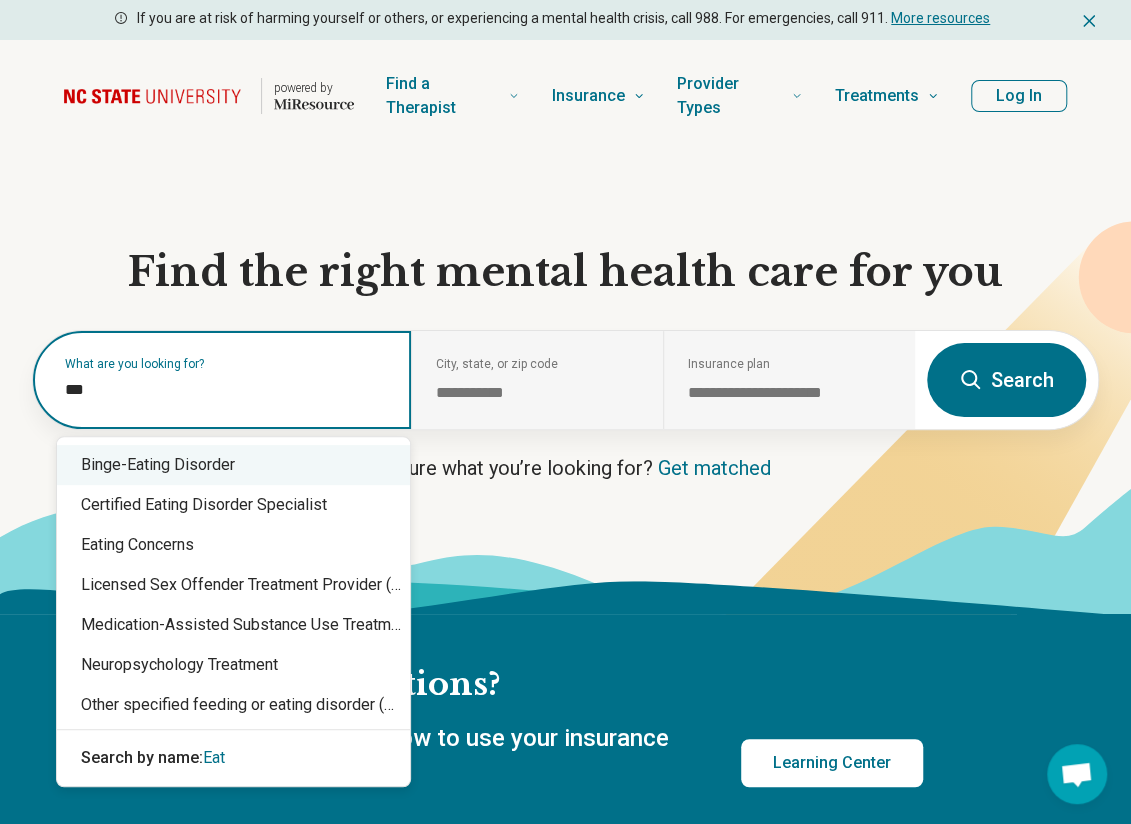 click on "Binge-Eating Disorder" at bounding box center (233, 465) 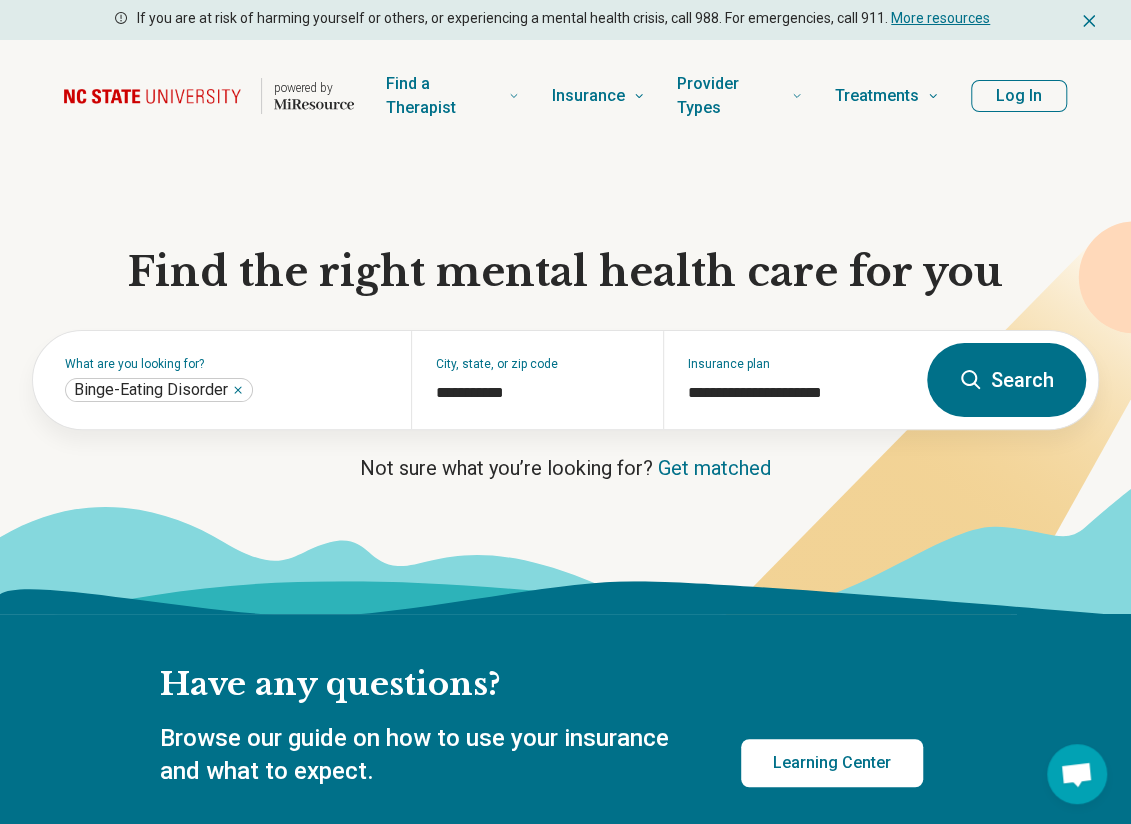 click on "Search" at bounding box center [1006, 380] 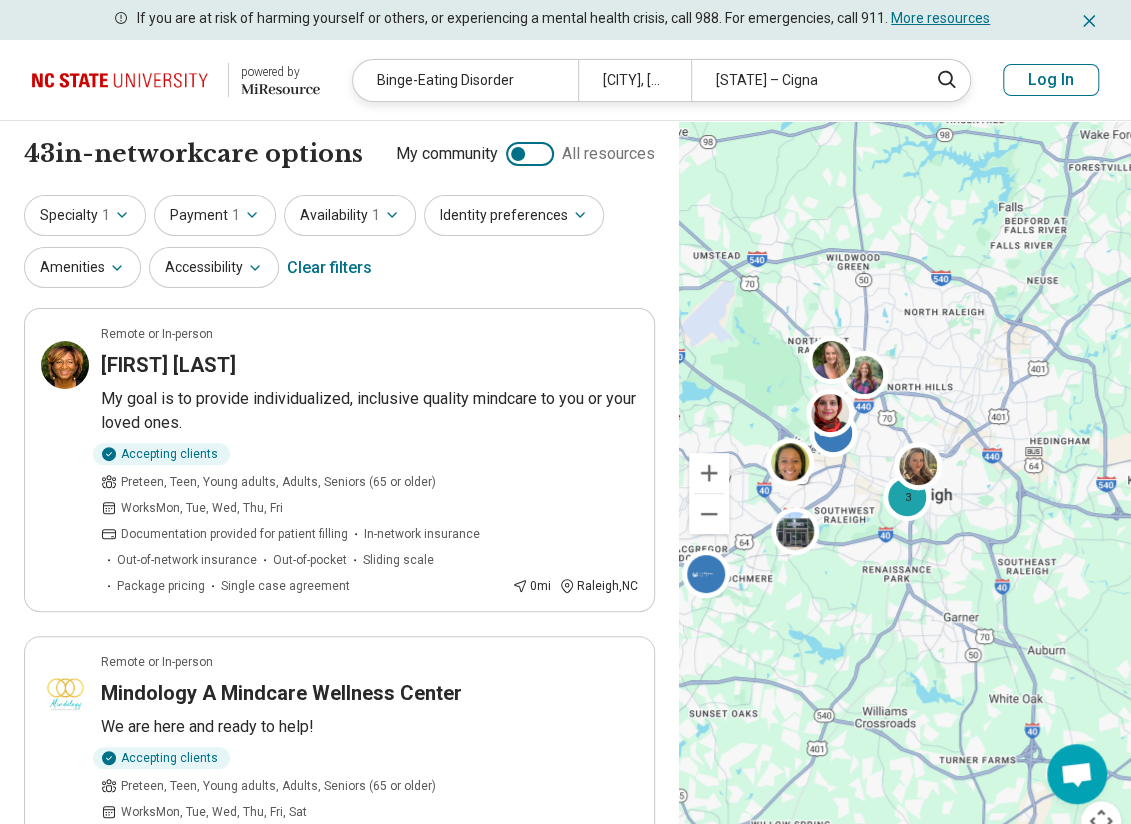 drag, startPoint x: 844, startPoint y: 502, endPoint x: 867, endPoint y: 505, distance: 23.194826 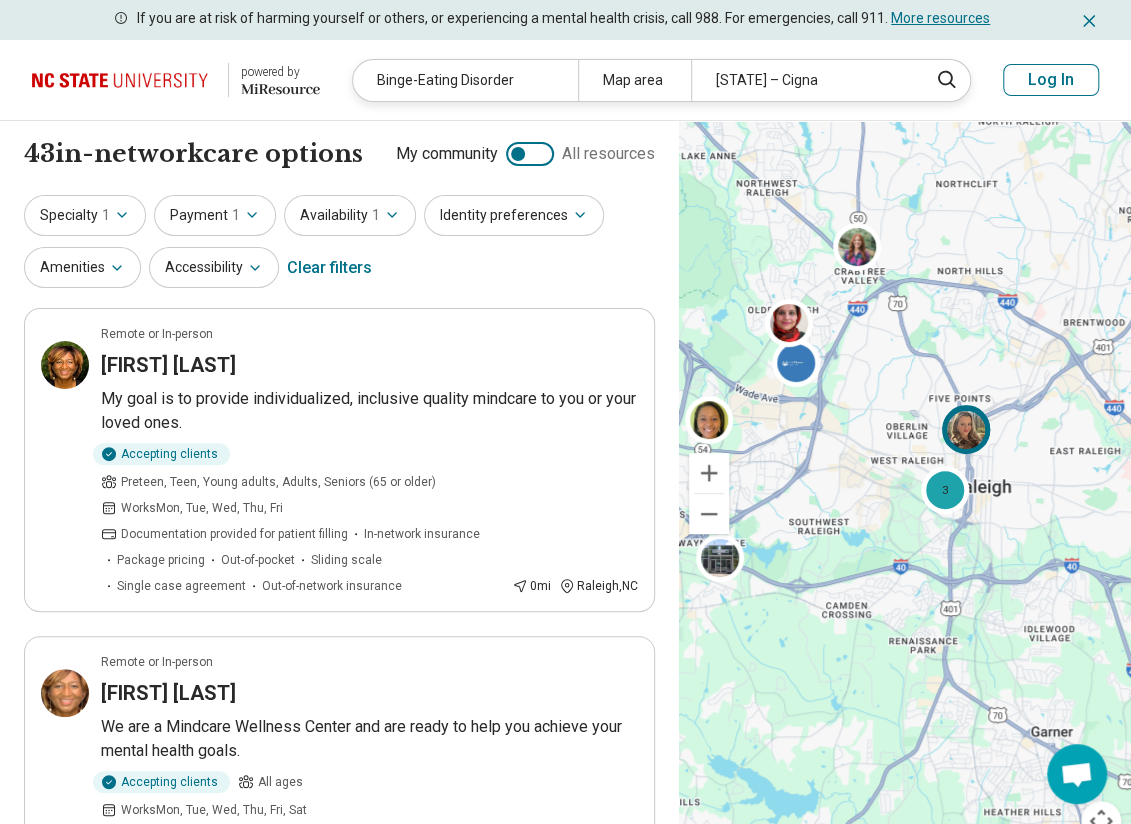 click at bounding box center [966, 430] 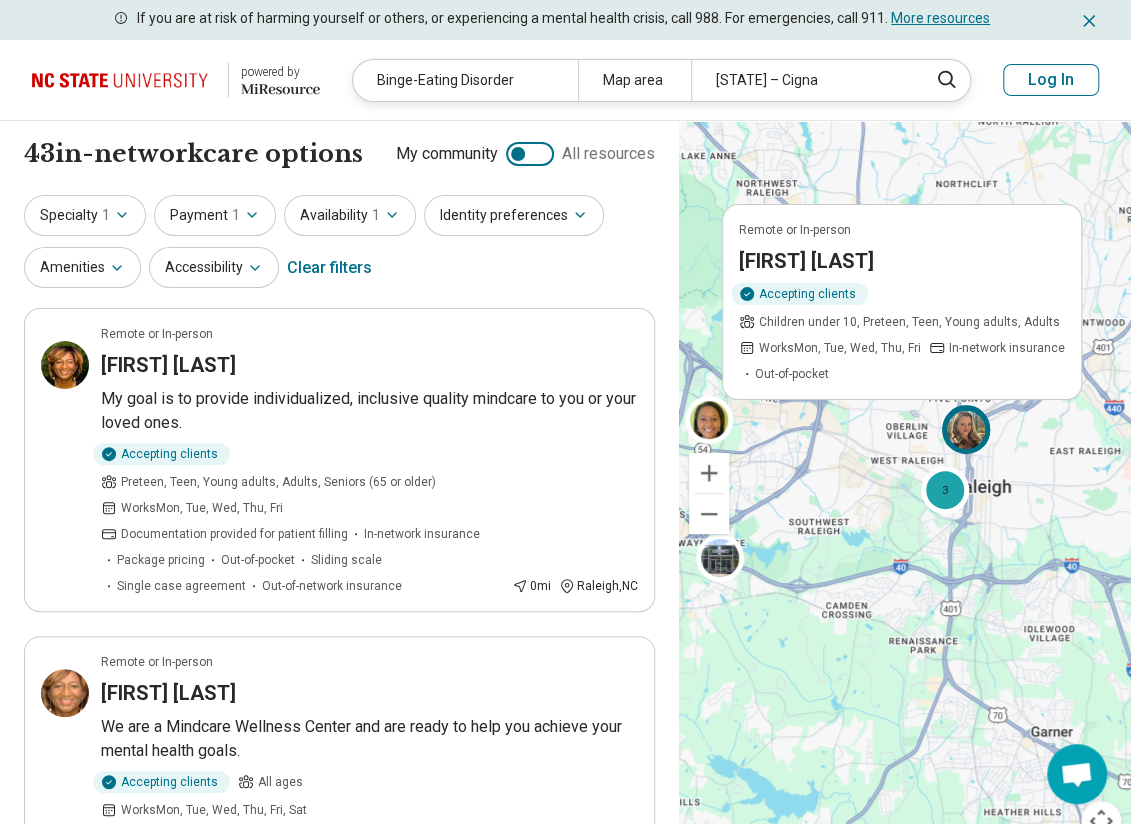 click on "Accepting clients Children under 10, Preteen, Teen, Young adults, Adults Works  Mon, Tue, Wed, Thu, Fri In-network insurance Out-of-pocket" at bounding box center (903, 333) 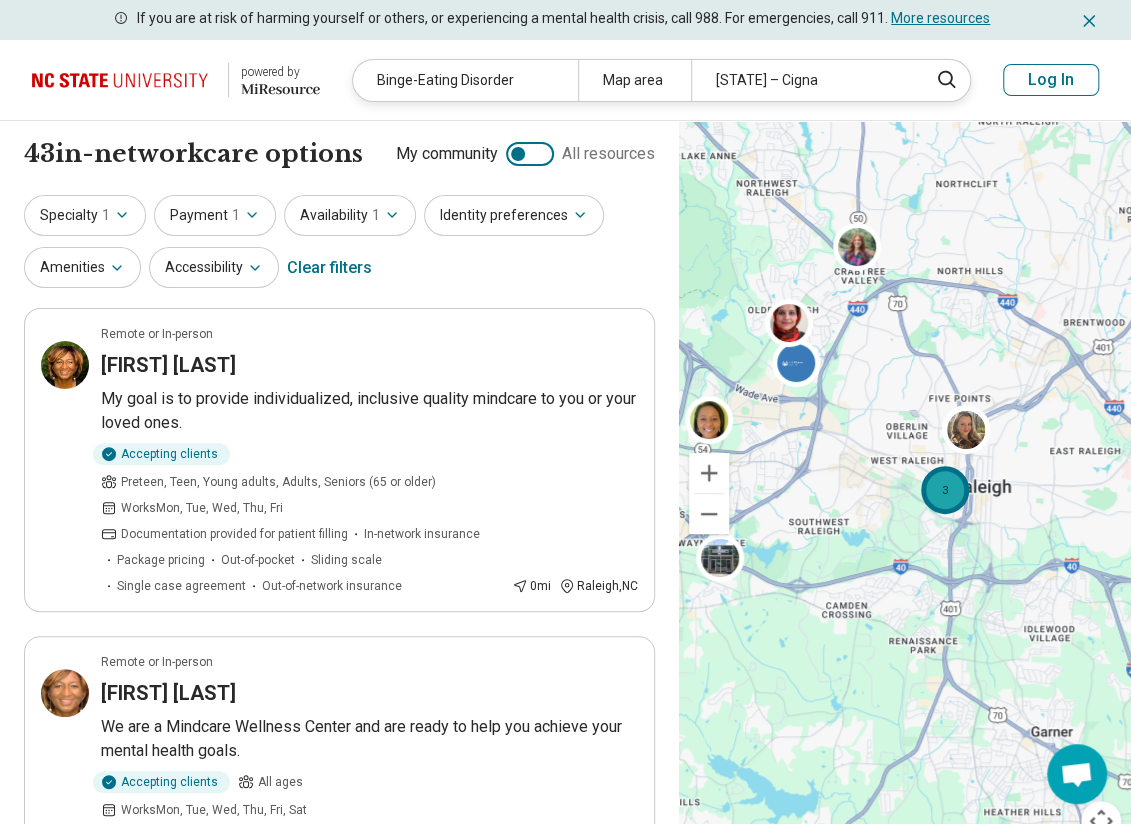 click on "3" at bounding box center (944, 490) 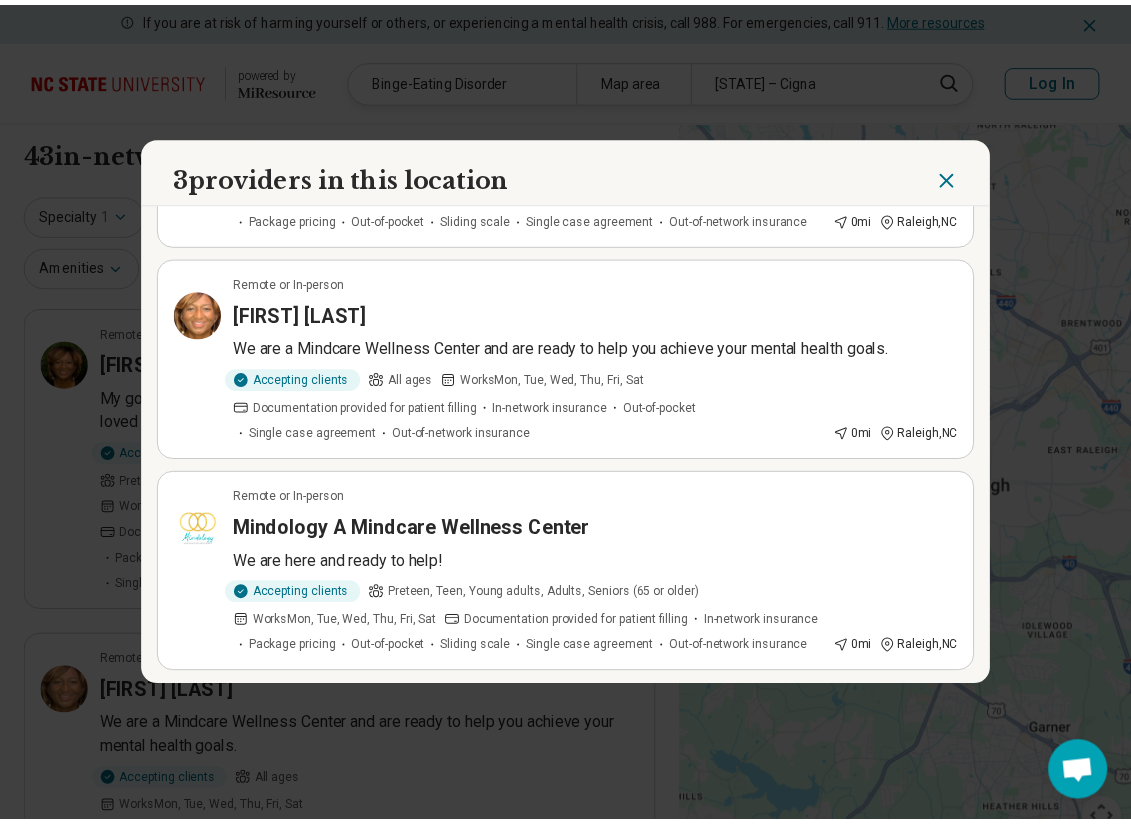 scroll, scrollTop: 0, scrollLeft: 0, axis: both 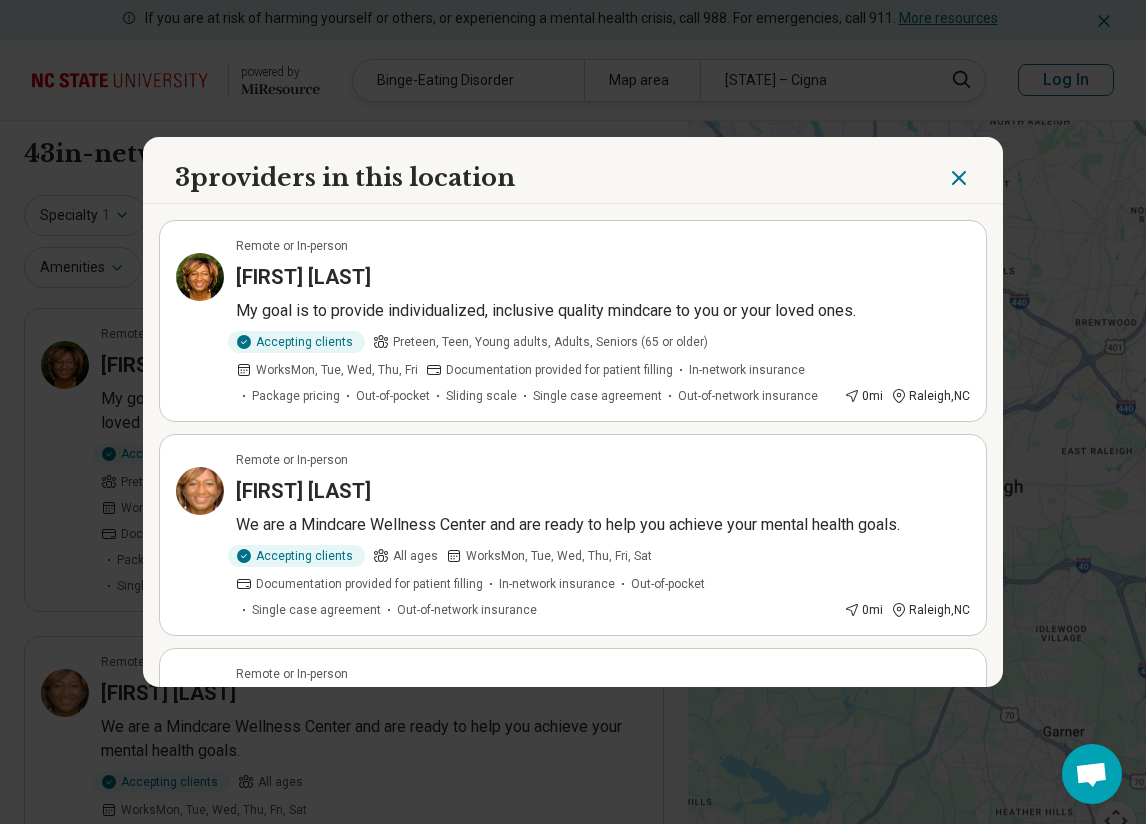 click on "Accepting clients Preteen, Teen, Young adults, Adults, Seniors (65 or older) Works  Mon, Tue, Wed, Thu, Fri Documentation provided for patient filling In-network insurance Package pricing Out-of-pocket Sliding scale Single case agreement Out-of-network insurance" at bounding box center (536, 368) 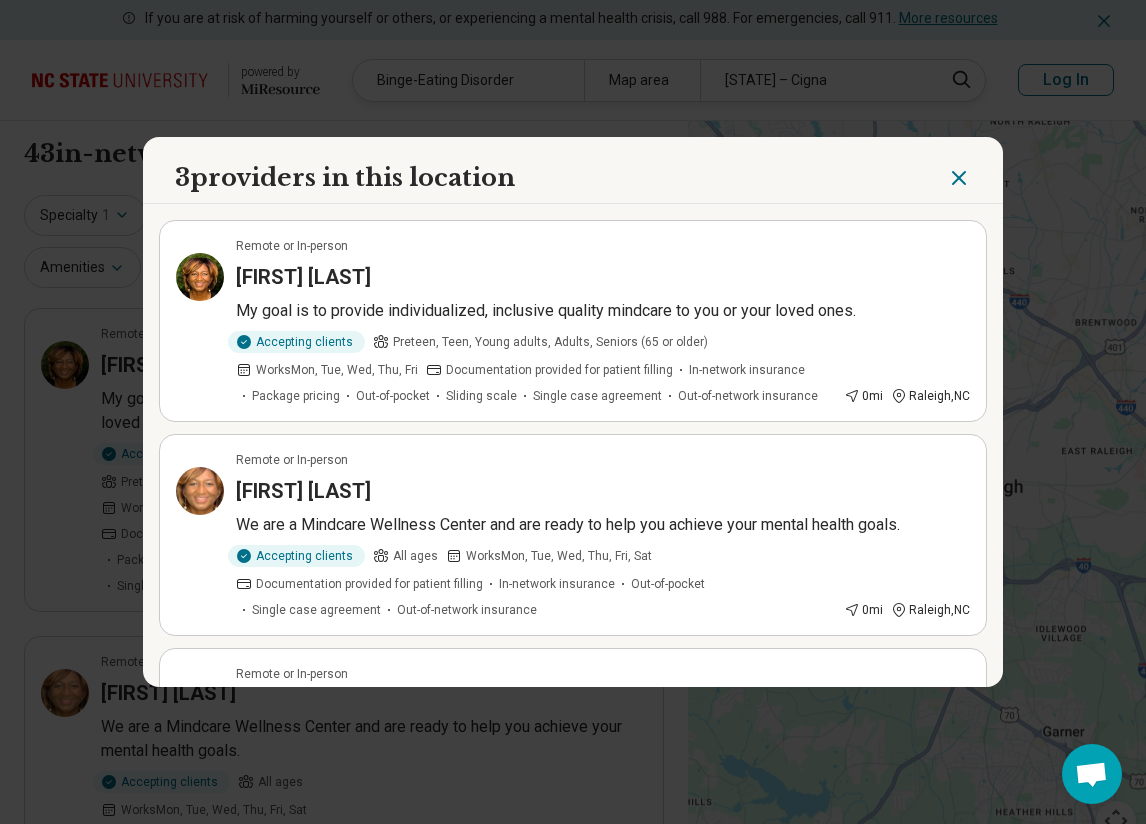 click 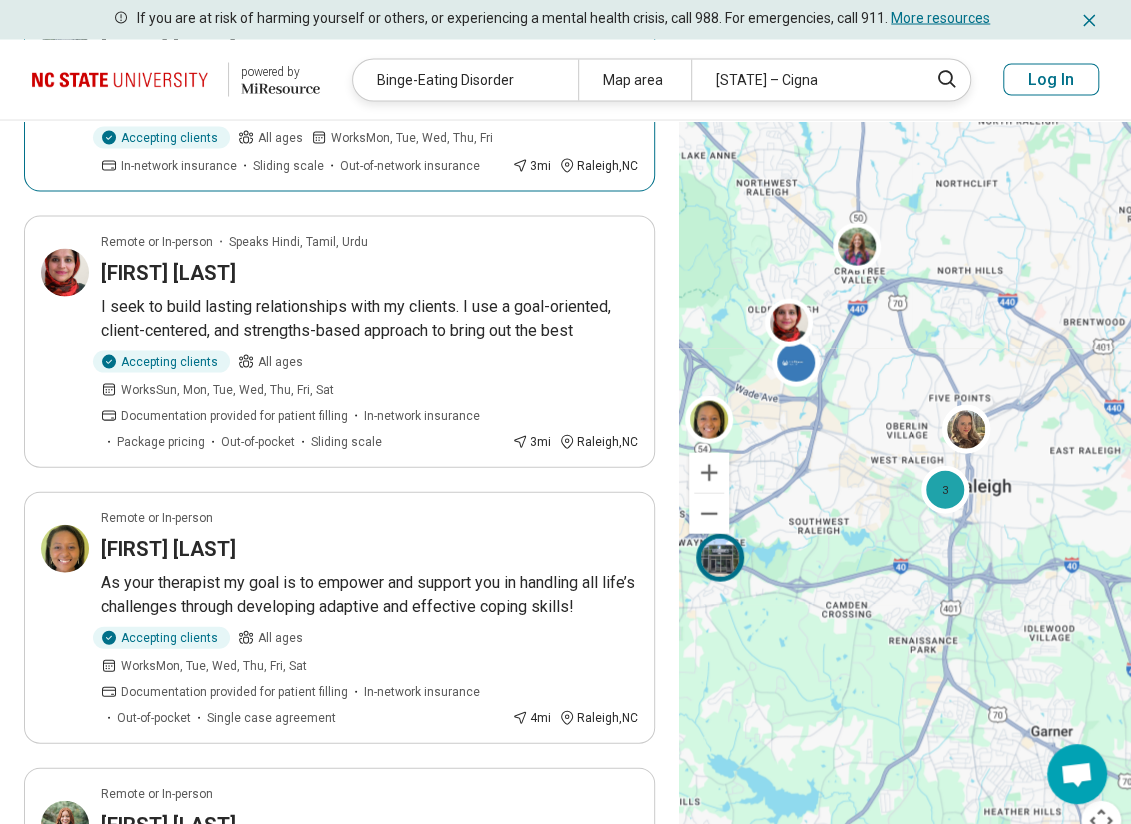 scroll, scrollTop: 1900, scrollLeft: 0, axis: vertical 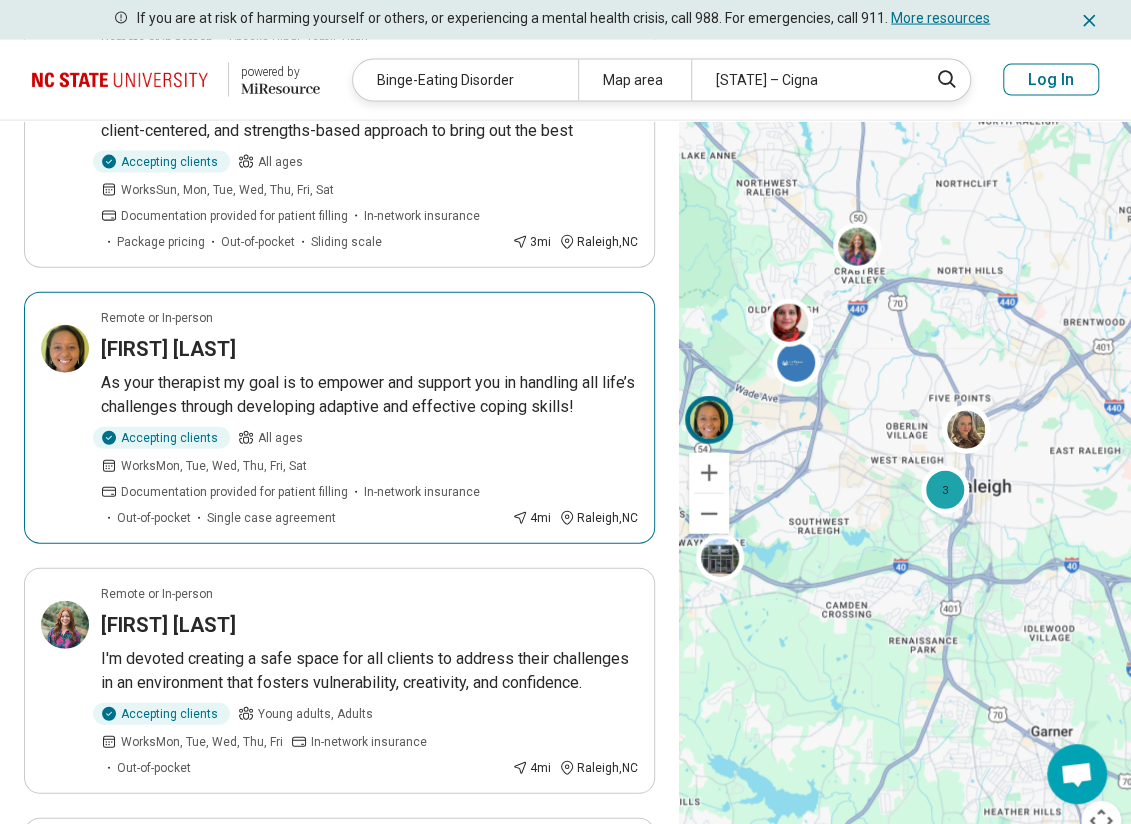 click on "Accepting clients All ages Works  Mon, Tue, Wed, Thu, Fri, Sat Documentation provided for patient filling In-network insurance Out-of-pocket Single case agreement" at bounding box center [302, 477] 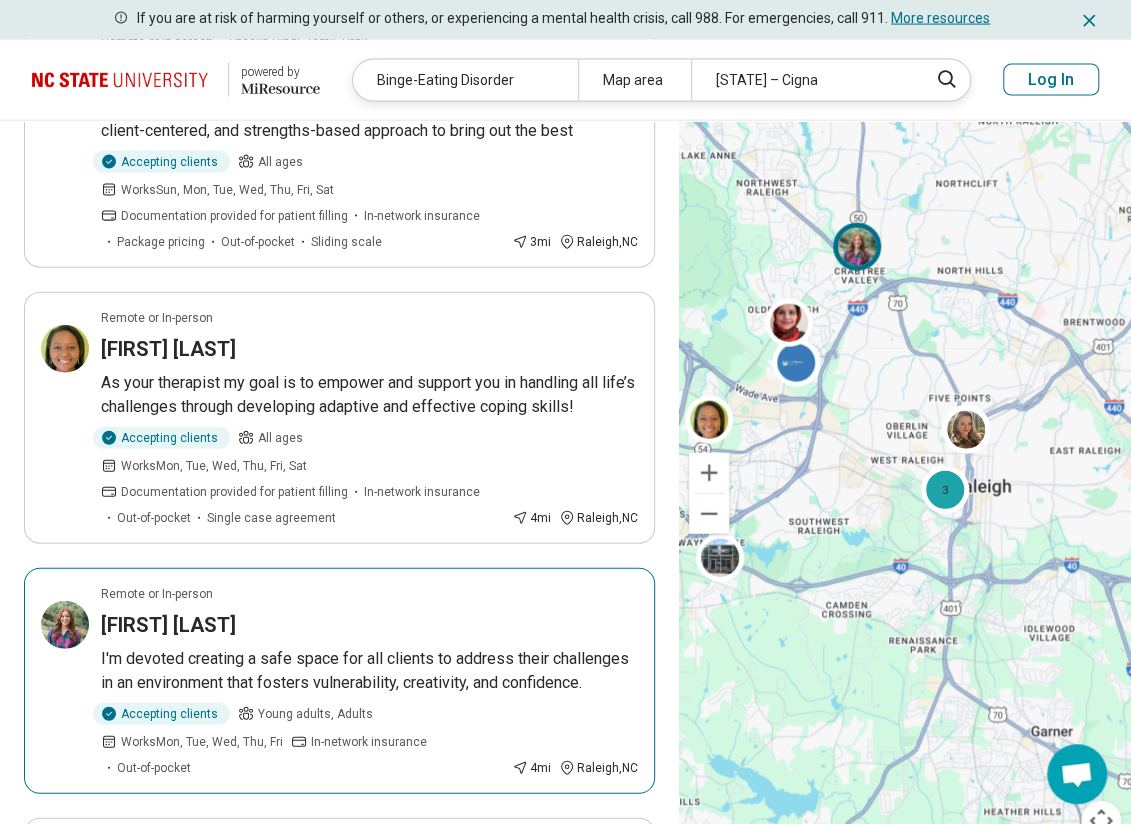 click at bounding box center [857, 247] 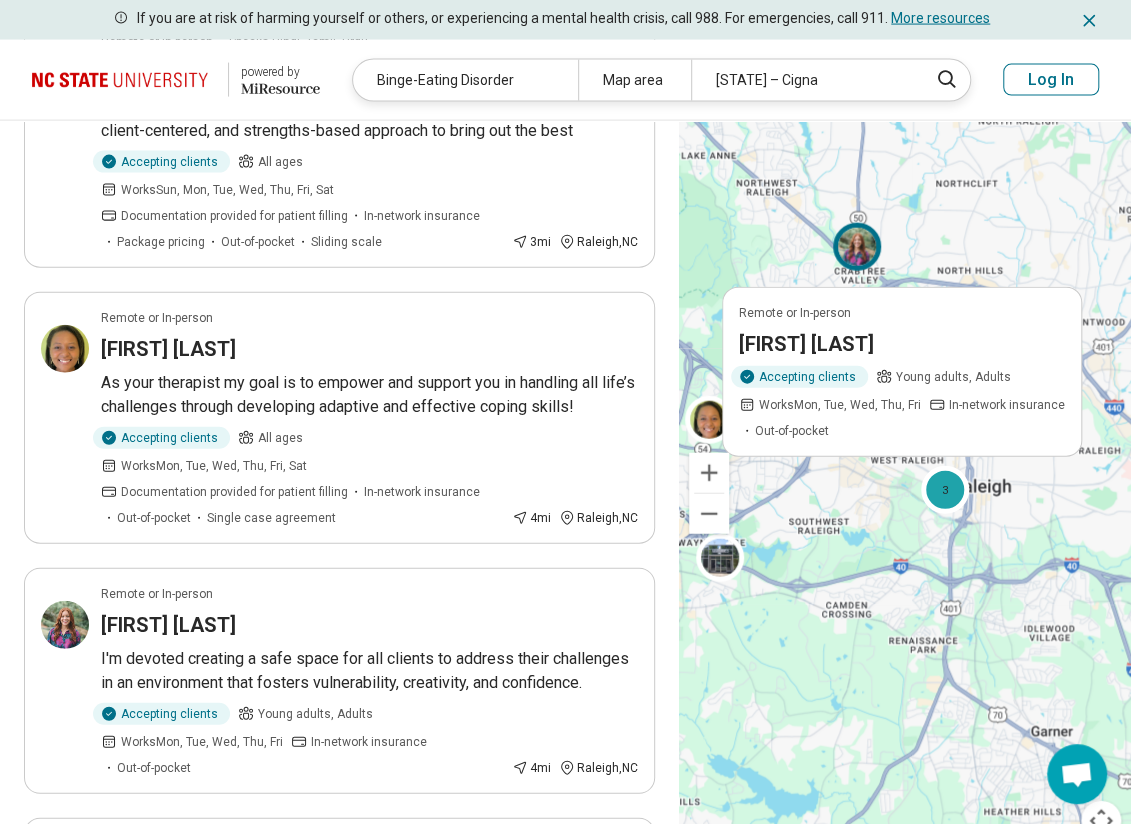 click on "3 Remote or In-person Sage Torrez Accepting clients Young adults, Adults Works  Mon, Tue, Wed, Thu, Fri In-network insurance Out-of-pocket" at bounding box center [905, 493] 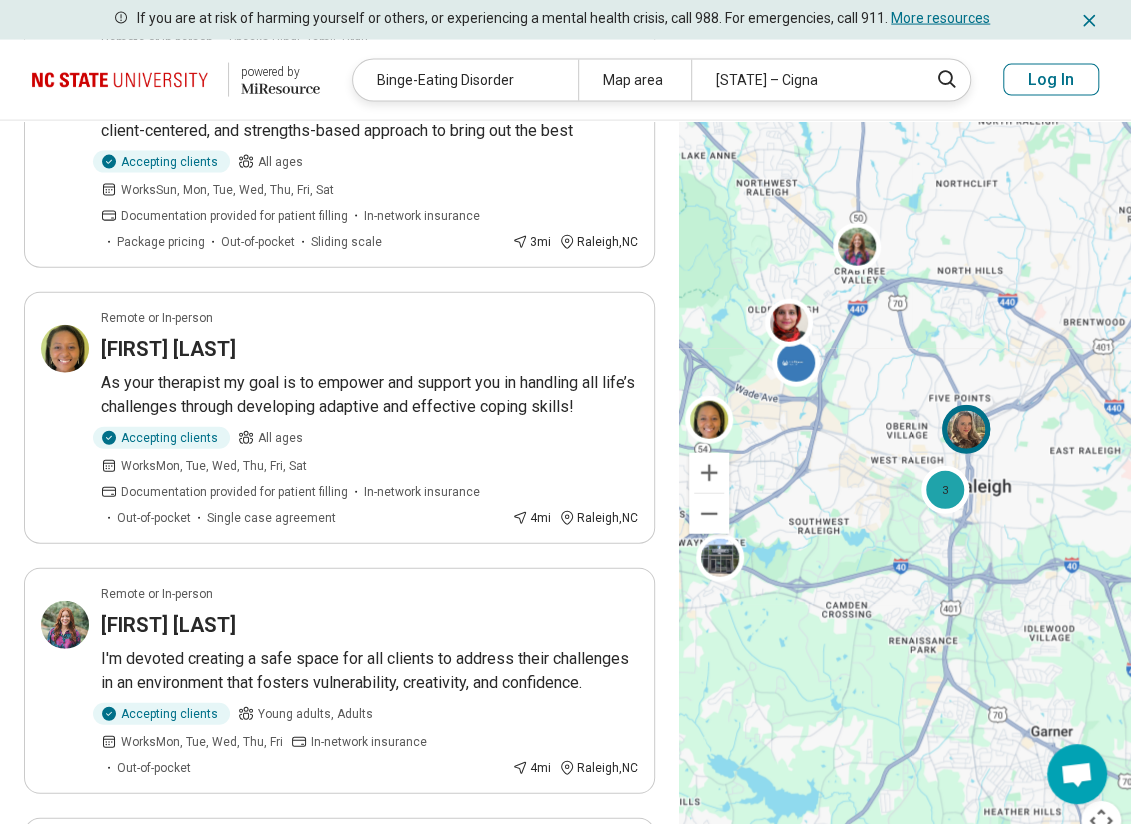 click at bounding box center [966, 430] 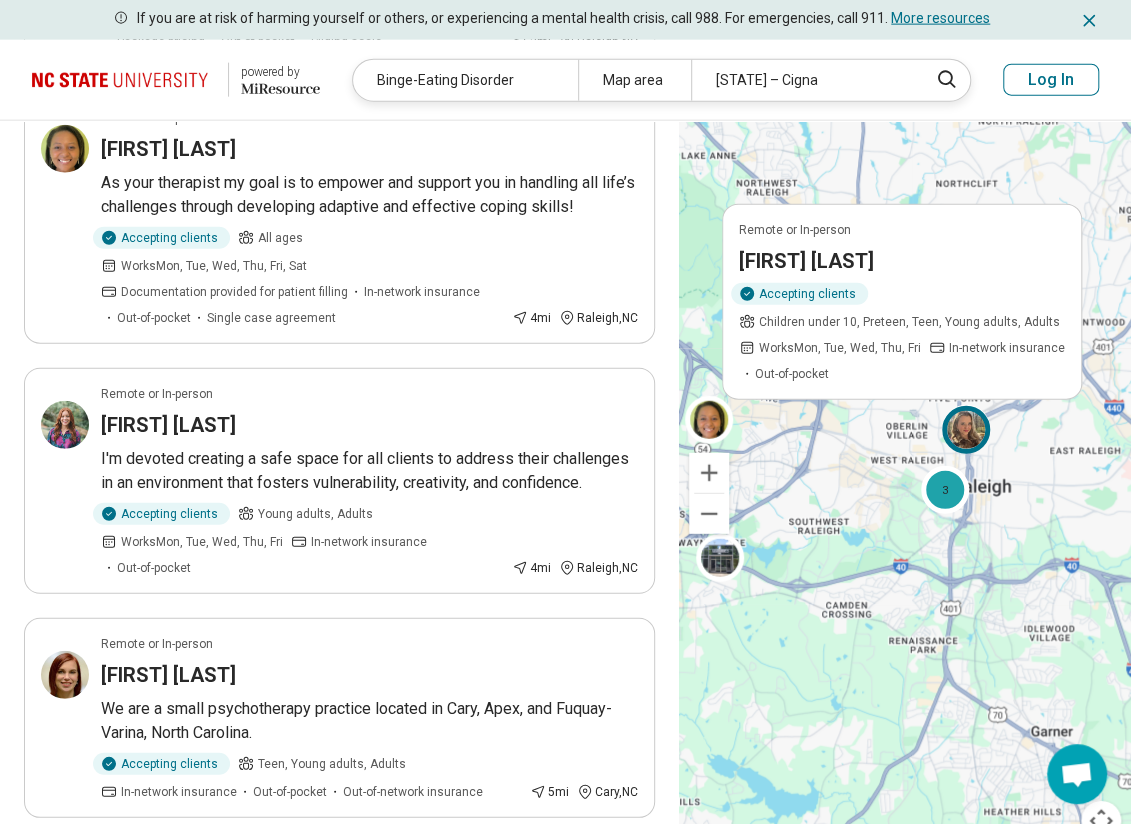 scroll, scrollTop: 2400, scrollLeft: 0, axis: vertical 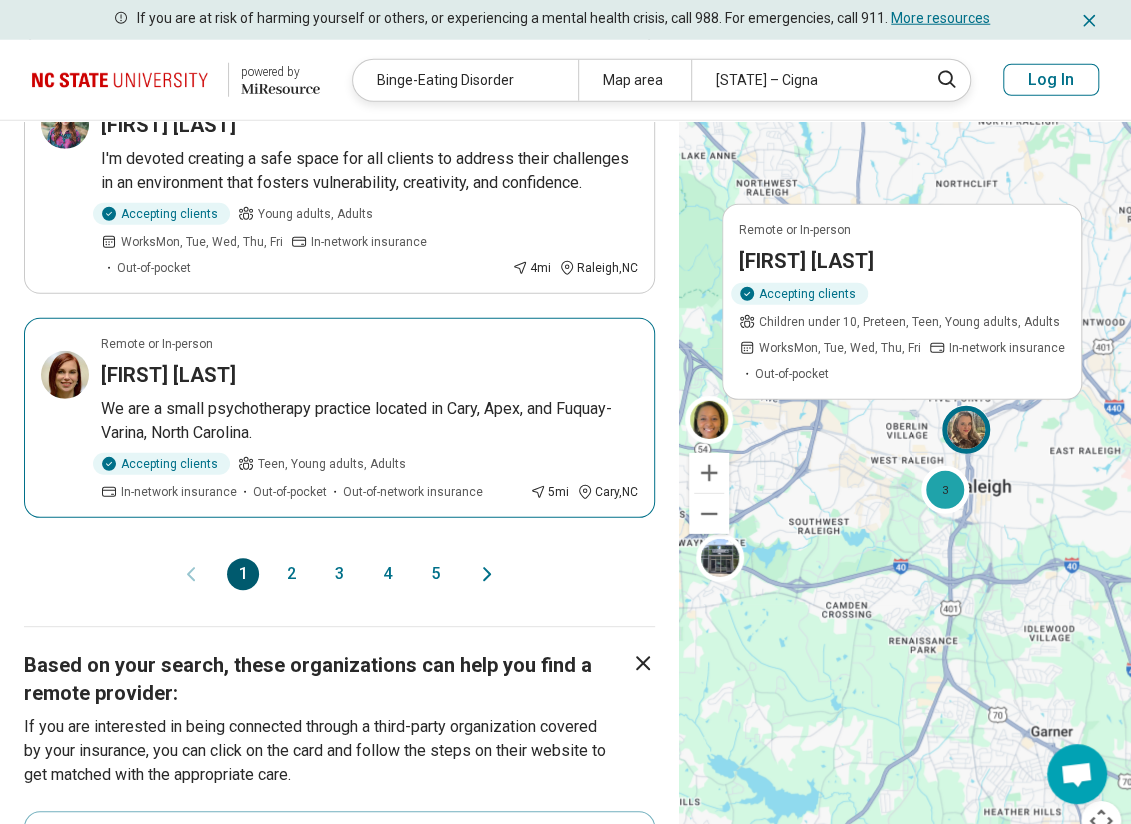 click on "We are a small psychotherapy practice located in Cary, Apex, and Fuquay-Varina, North Carolina." at bounding box center (369, 421) 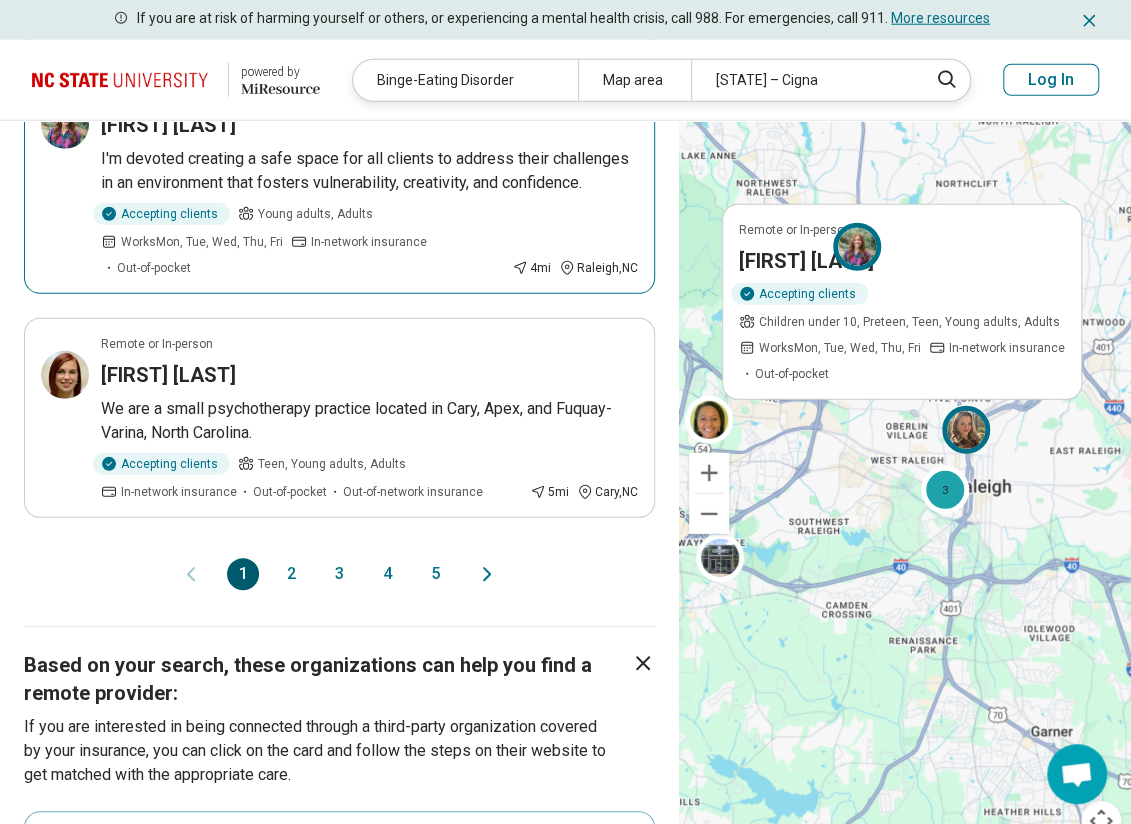 click on "I'm devoted creating a safe space for all clients to address their challenges in an environment that fosters vulnerability,  creativity, and confidence." at bounding box center (369, 171) 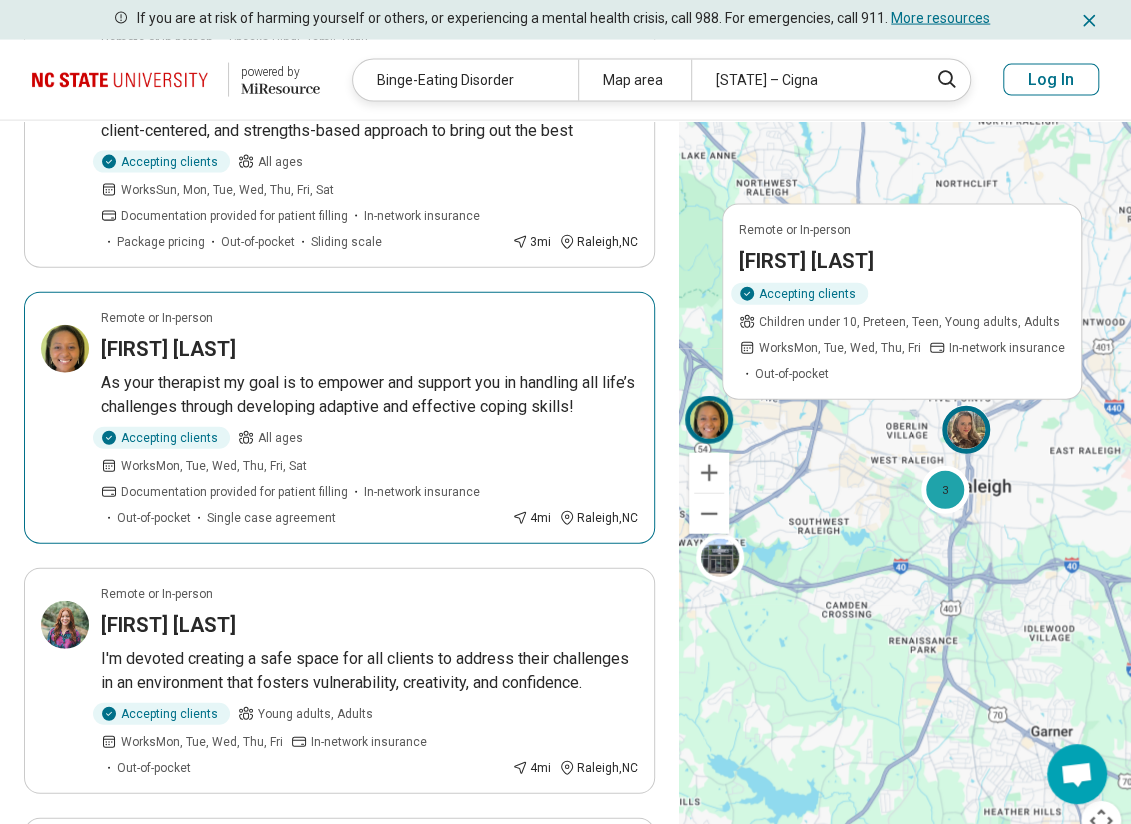 scroll, scrollTop: 1800, scrollLeft: 0, axis: vertical 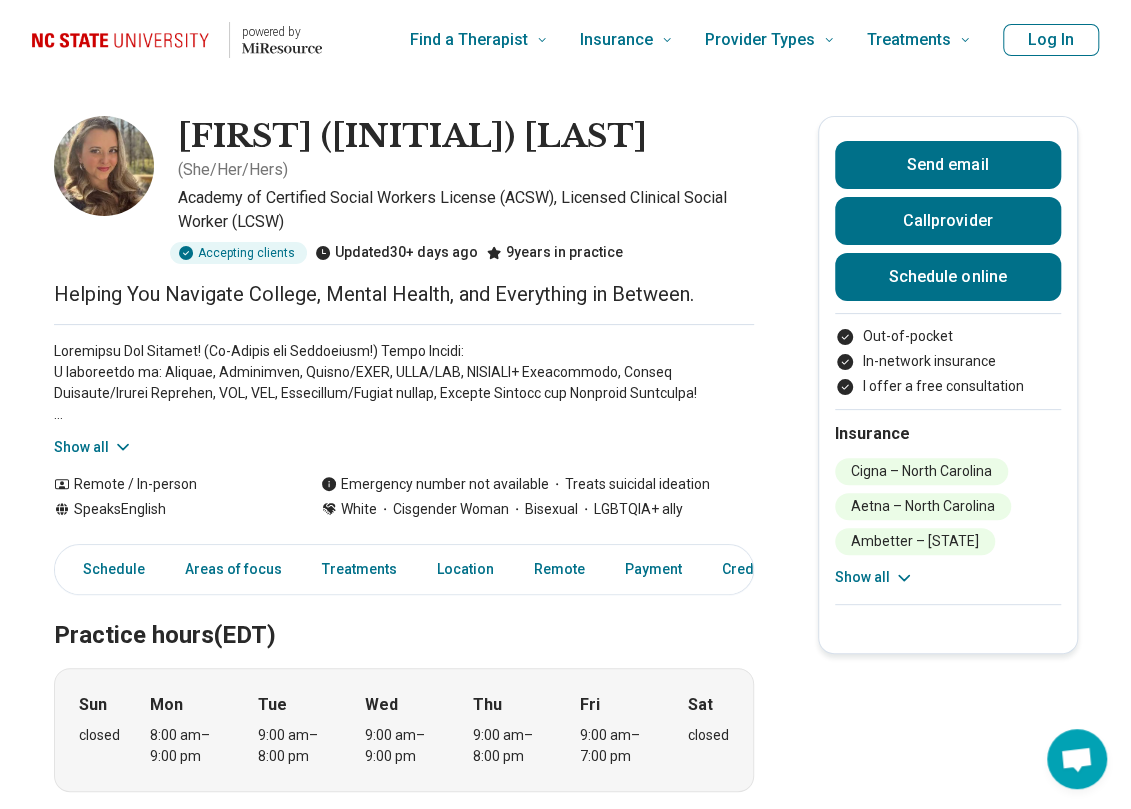 click 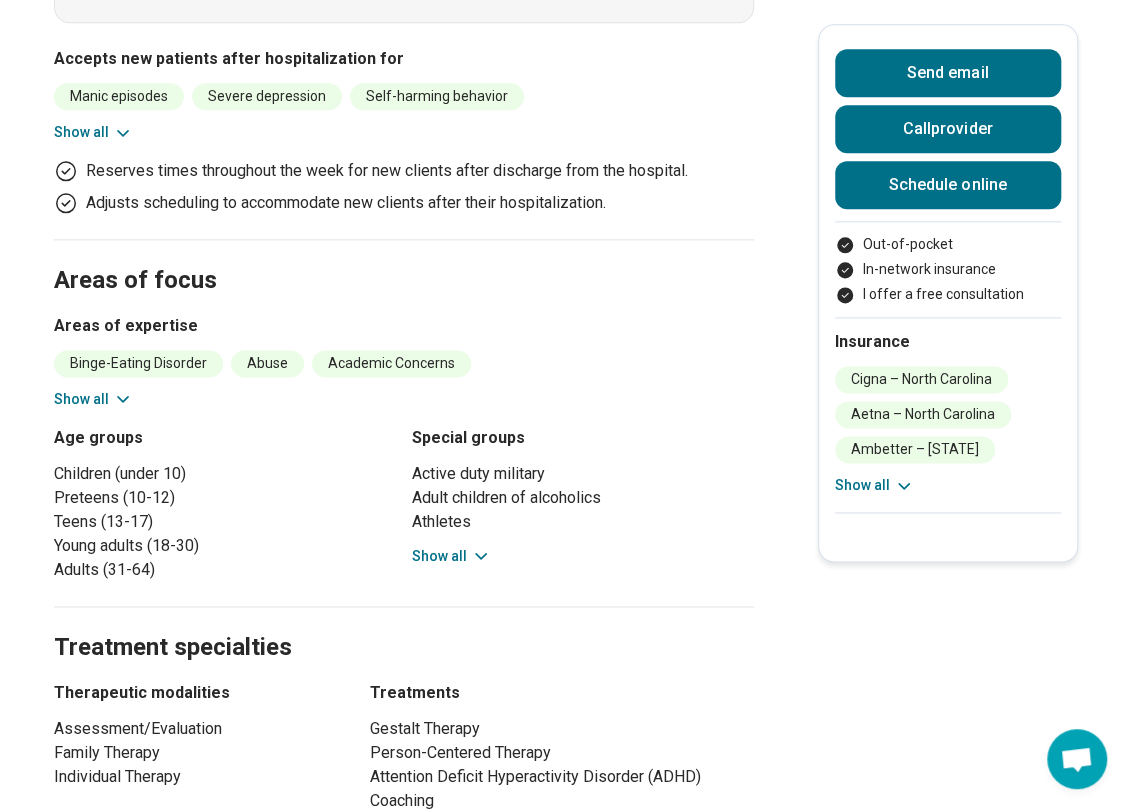 scroll, scrollTop: 400, scrollLeft: 0, axis: vertical 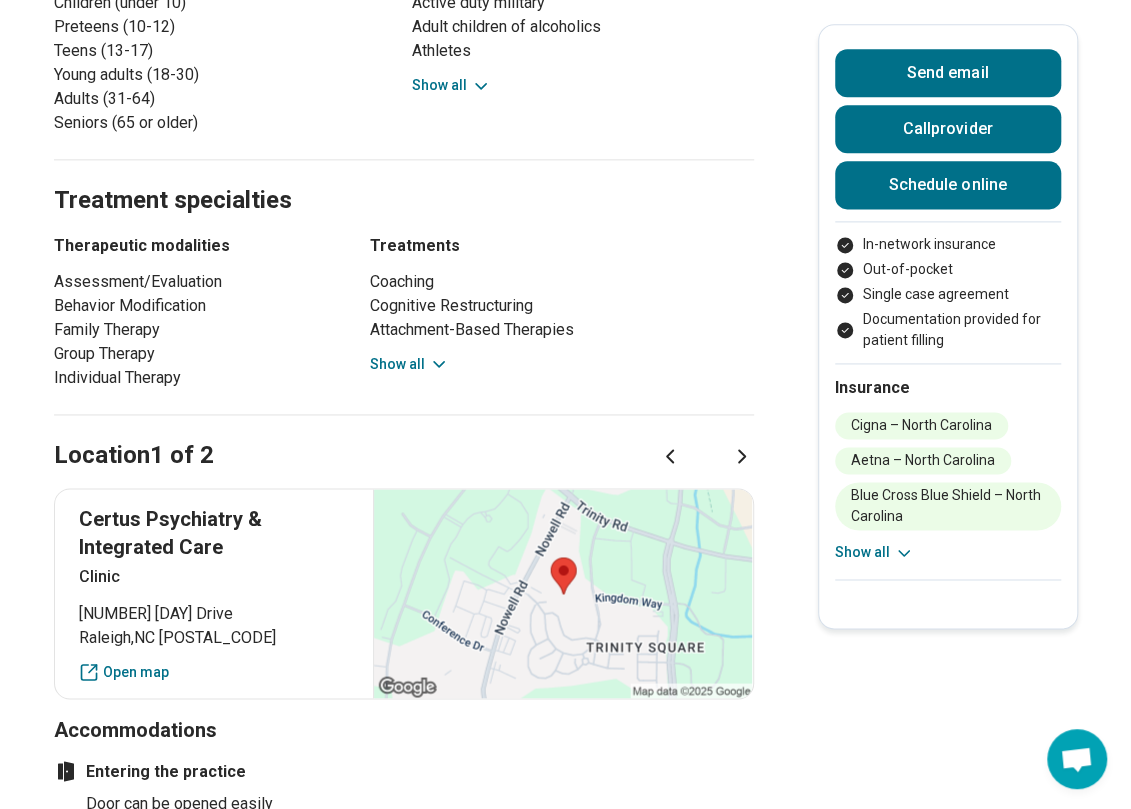 click on "Show all" at bounding box center (409, 364) 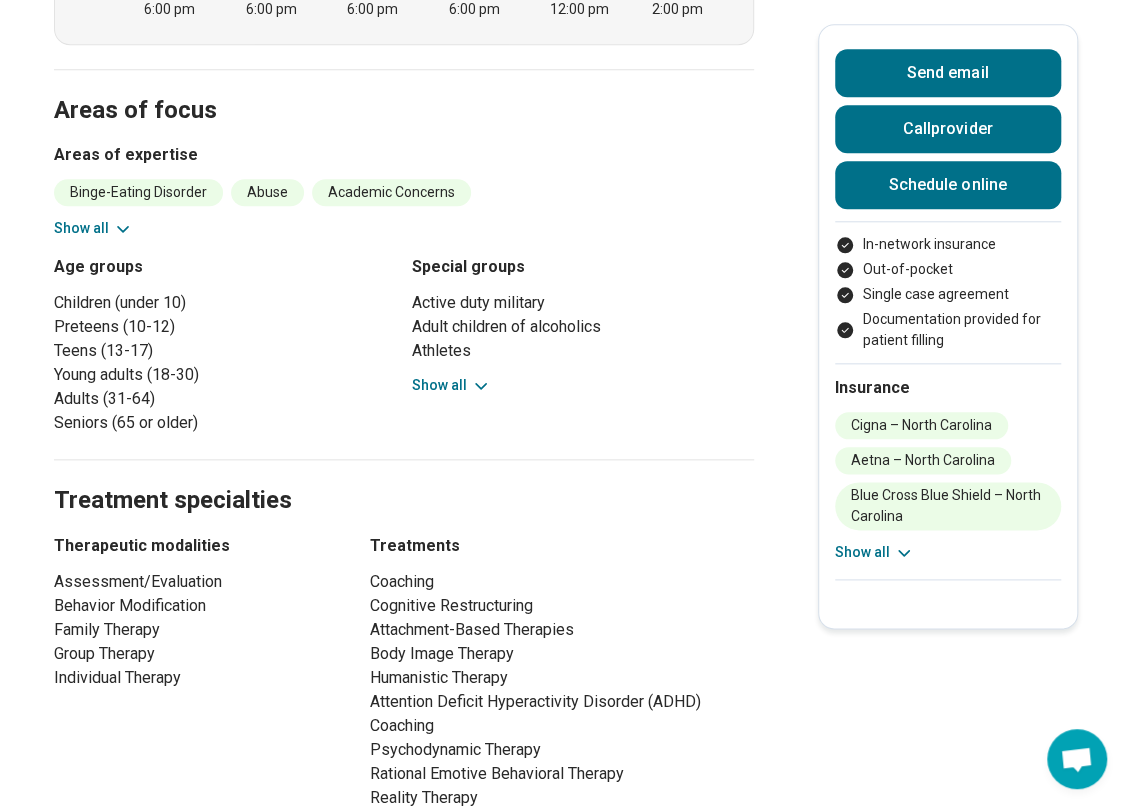 scroll, scrollTop: 700, scrollLeft: 0, axis: vertical 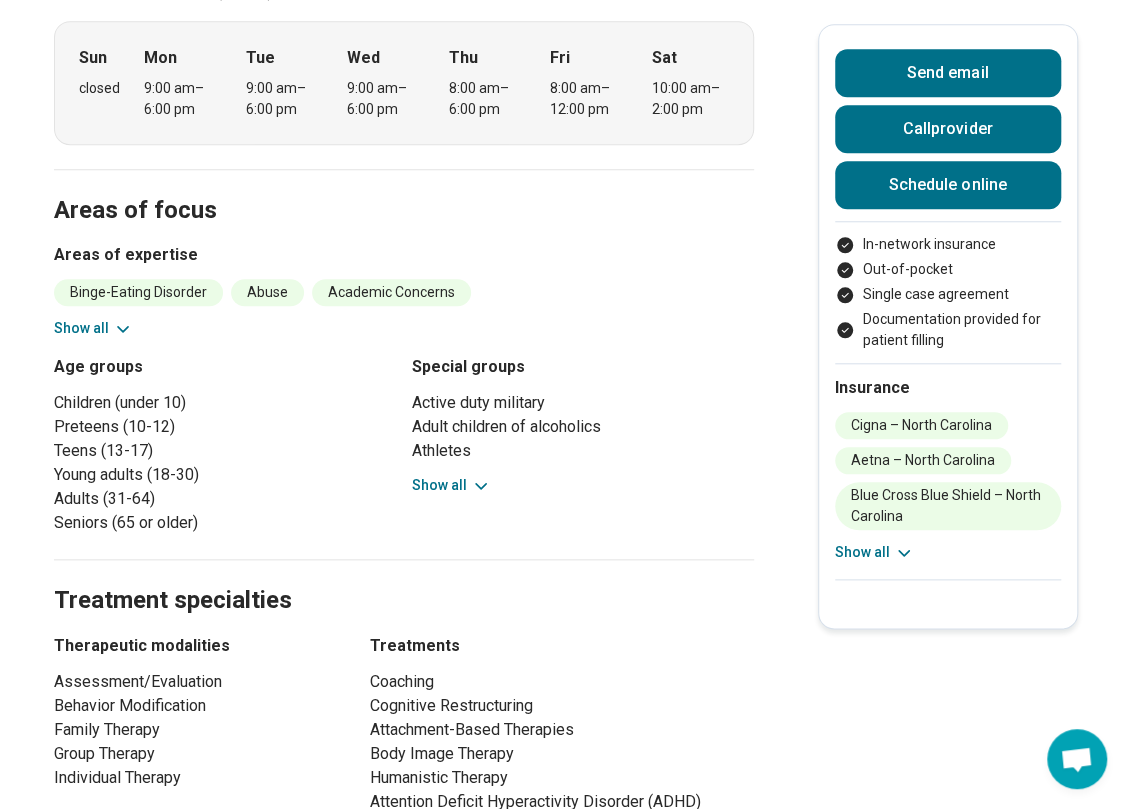 click on "Show all" at bounding box center [451, 485] 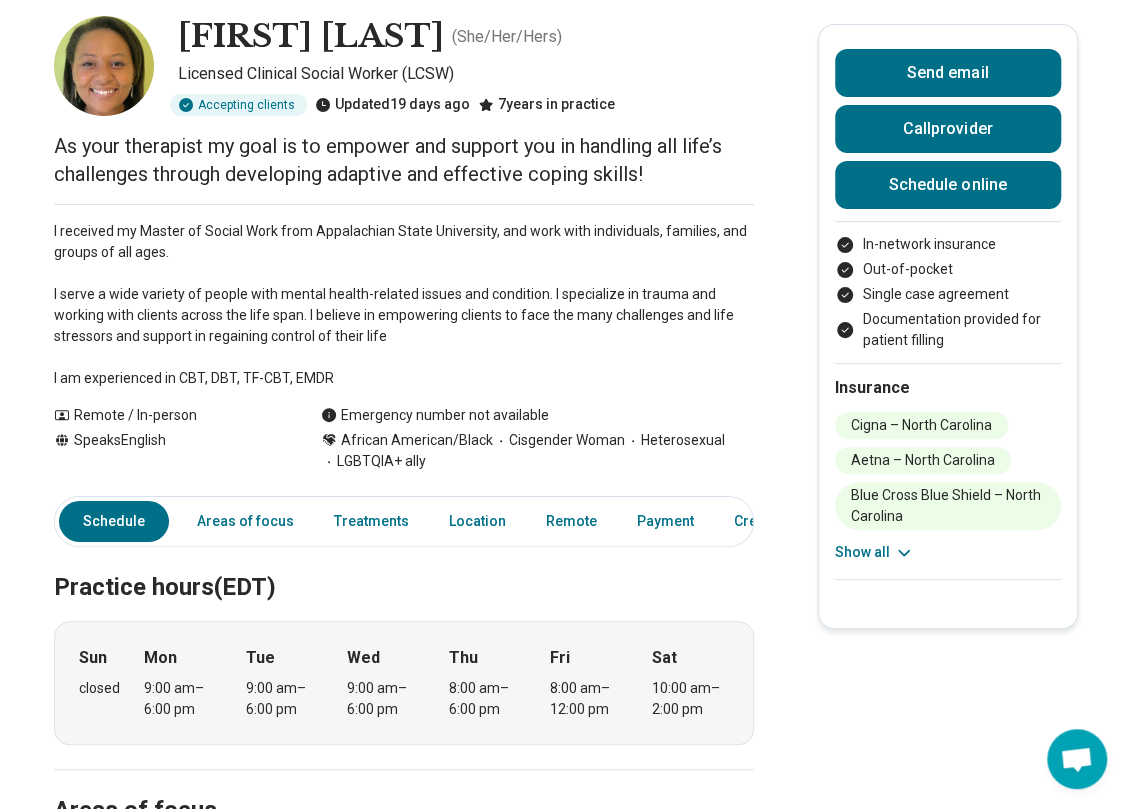 scroll, scrollTop: 0, scrollLeft: 0, axis: both 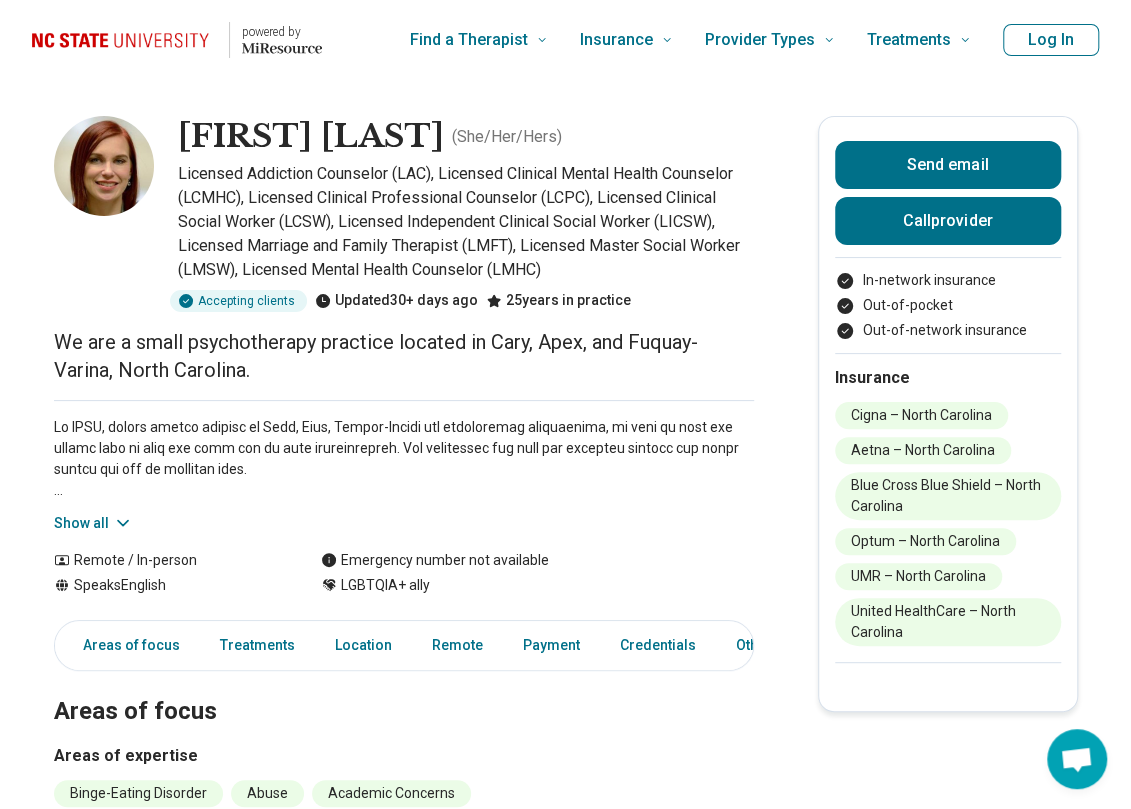 click on "Show all" at bounding box center [93, 523] 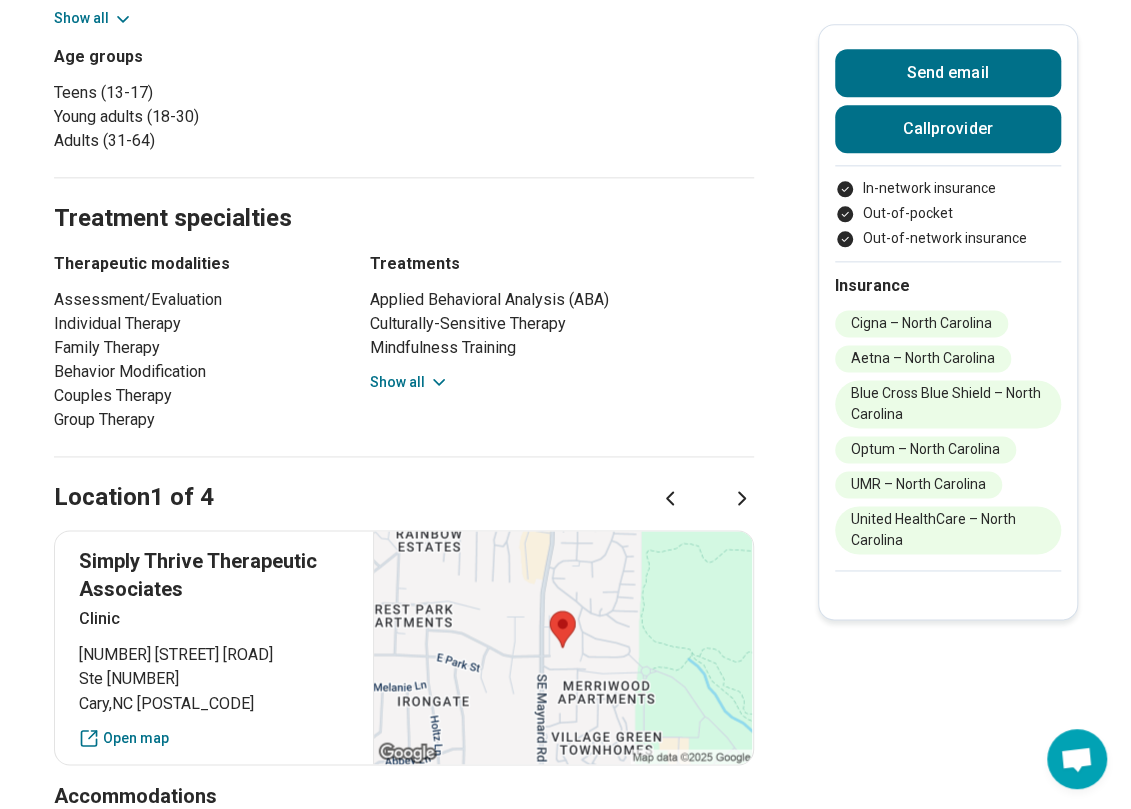 scroll, scrollTop: 800, scrollLeft: 0, axis: vertical 